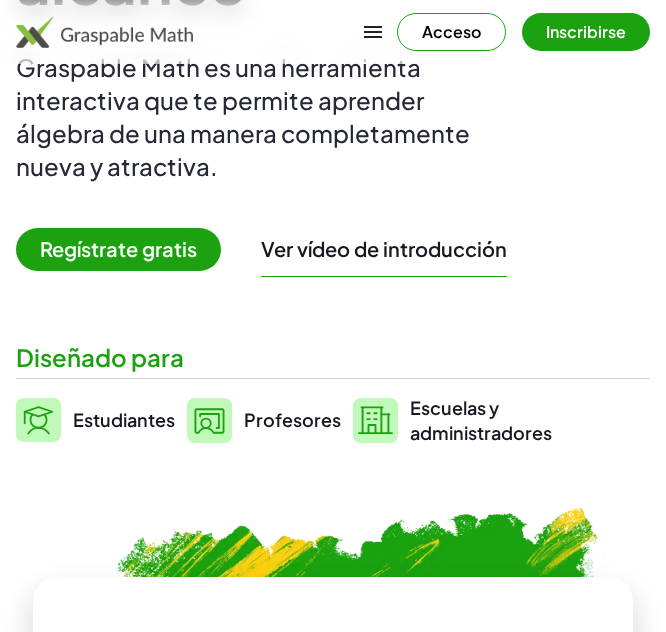 scroll, scrollTop: 246, scrollLeft: 0, axis: vertical 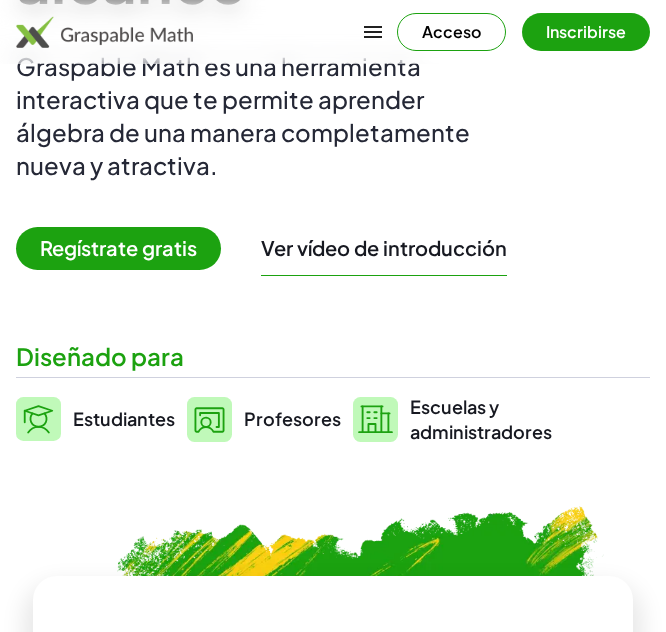 click on "Regístrate gratis" at bounding box center (118, 247) 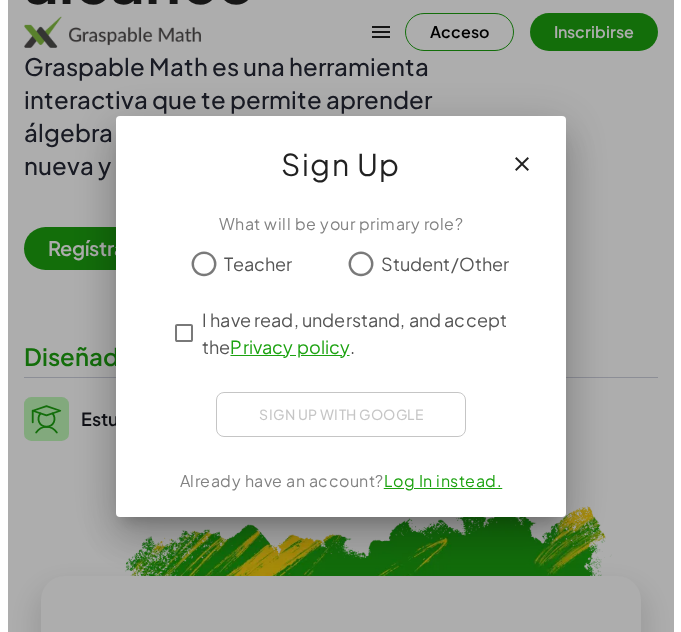 scroll, scrollTop: 0, scrollLeft: 0, axis: both 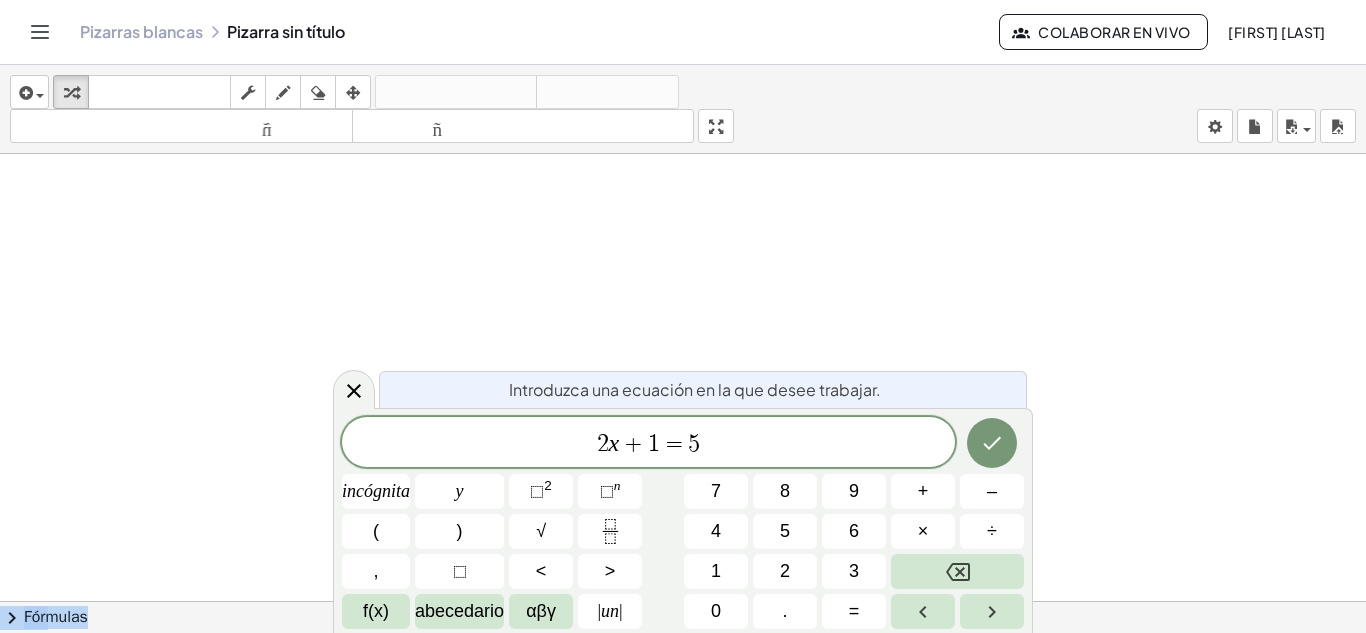 drag, startPoint x: 455, startPoint y: 391, endPoint x: 551, endPoint y: 288, distance: 140.80128 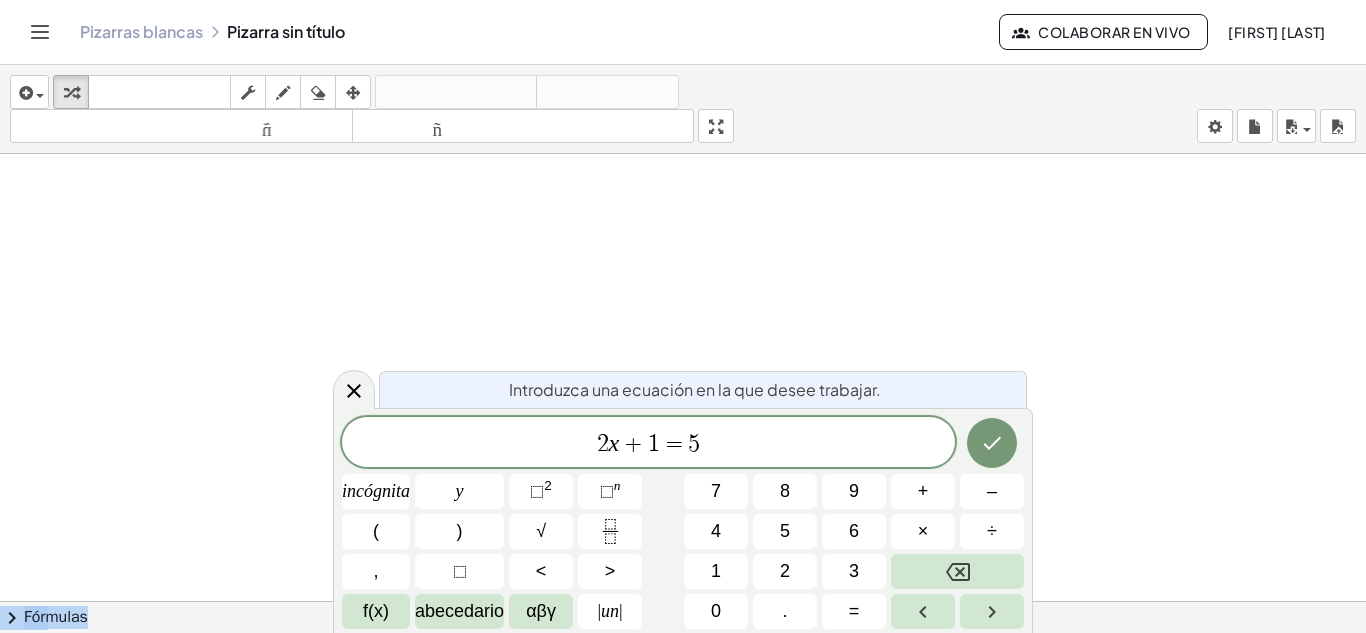 click on "5" at bounding box center (694, 444) 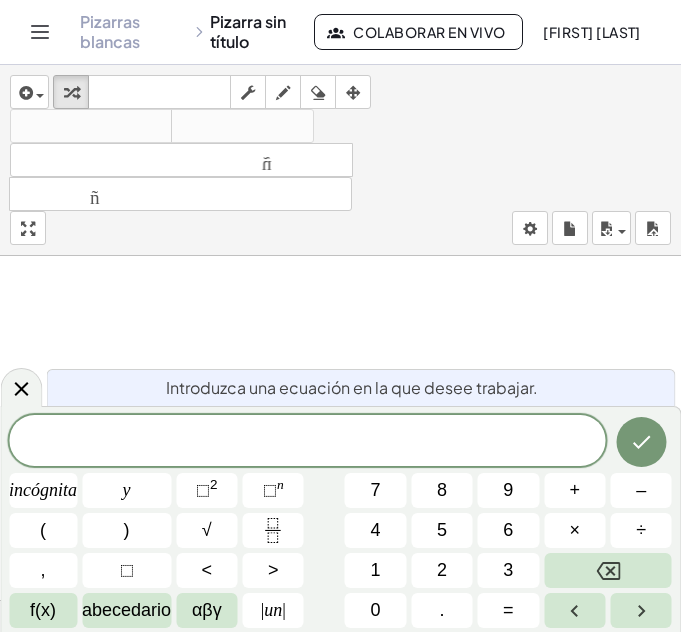 click at bounding box center [307, 442] 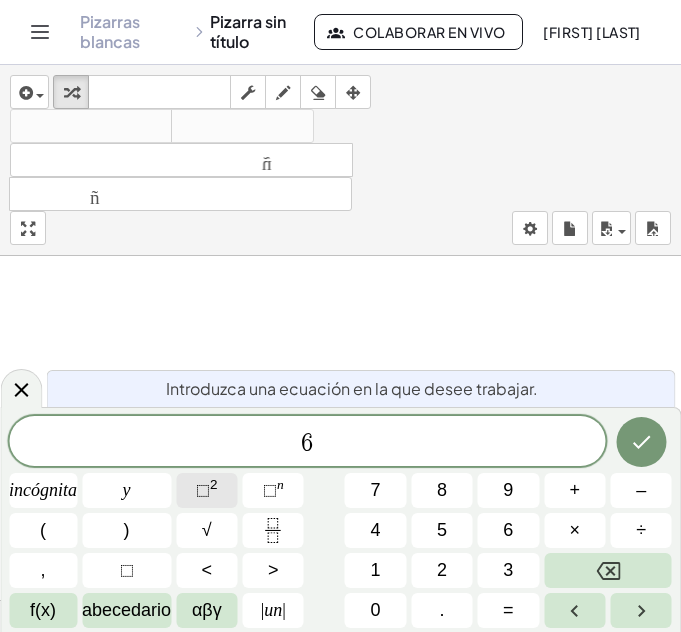 click on "2" at bounding box center [214, 484] 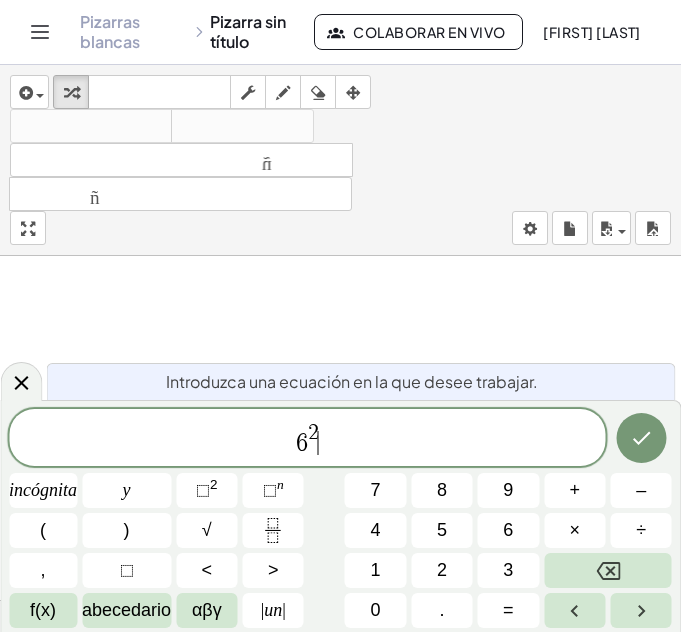 click on "6 2 ​" at bounding box center [307, 439] 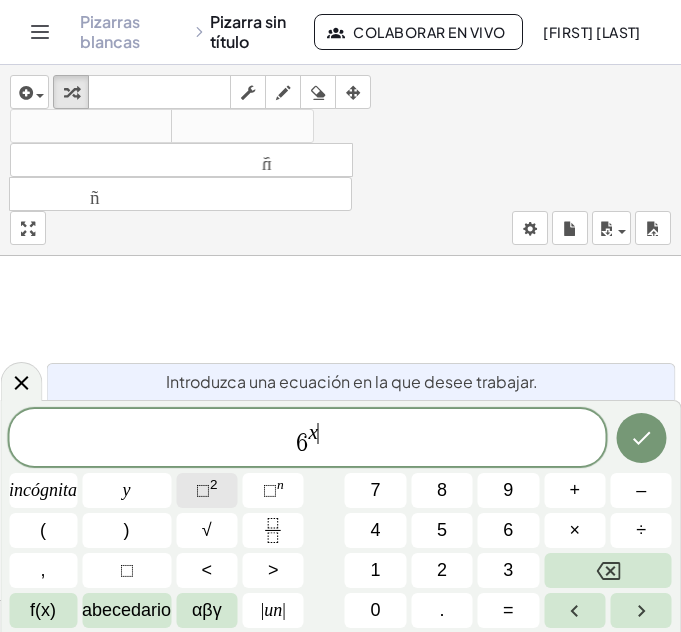 click on "⬚" at bounding box center [203, 490] 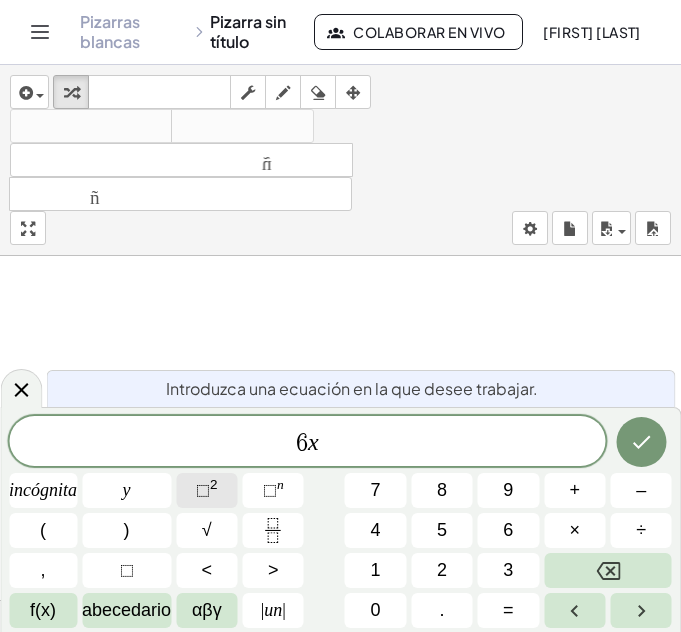 click on "⬚" at bounding box center (203, 490) 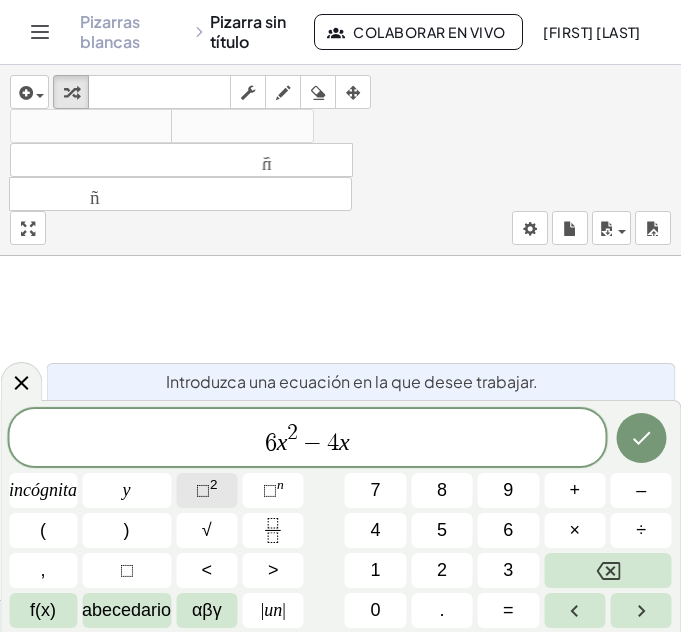 click on "⬚" at bounding box center (203, 490) 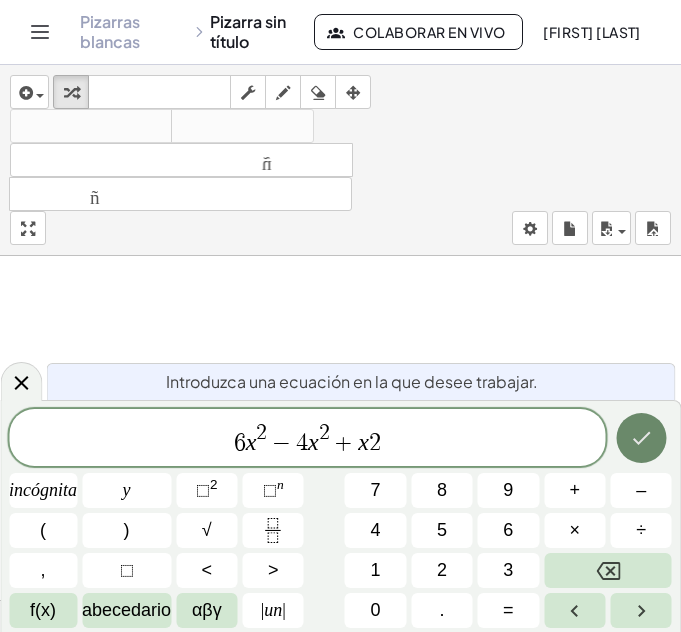 click at bounding box center [641, 438] 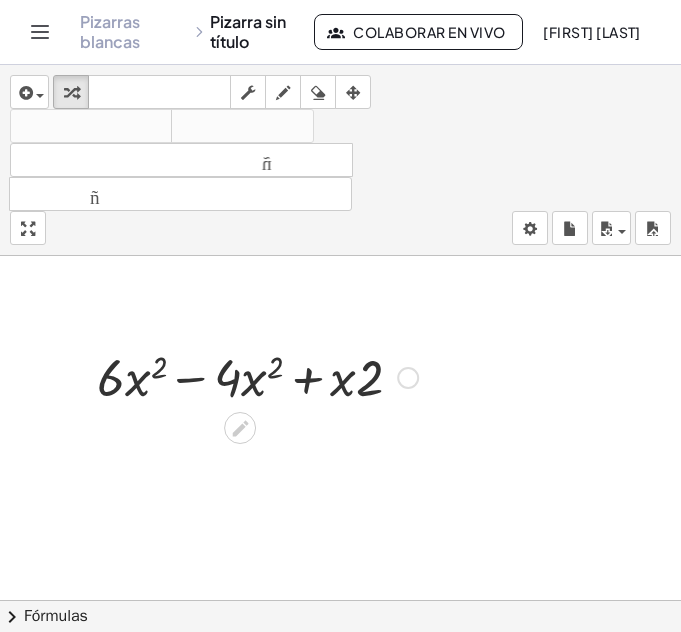 scroll, scrollTop: 298, scrollLeft: 0, axis: vertical 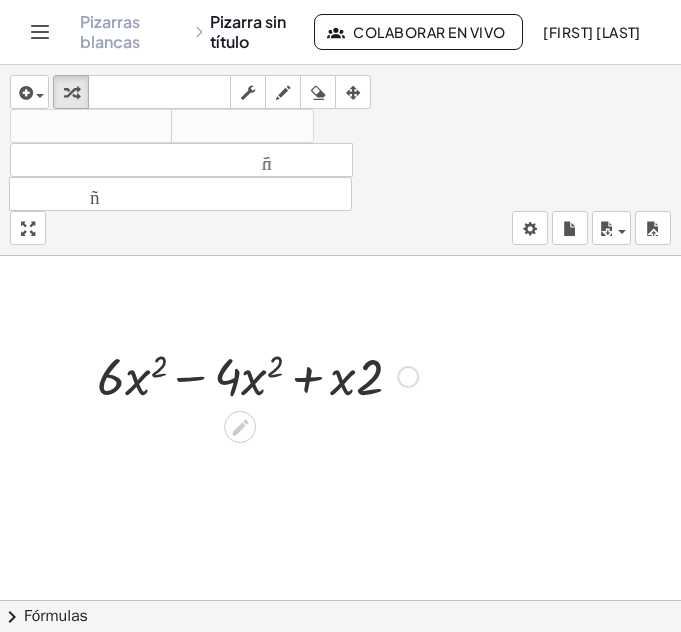 drag, startPoint x: 375, startPoint y: 377, endPoint x: 384, endPoint y: 423, distance: 46.872166 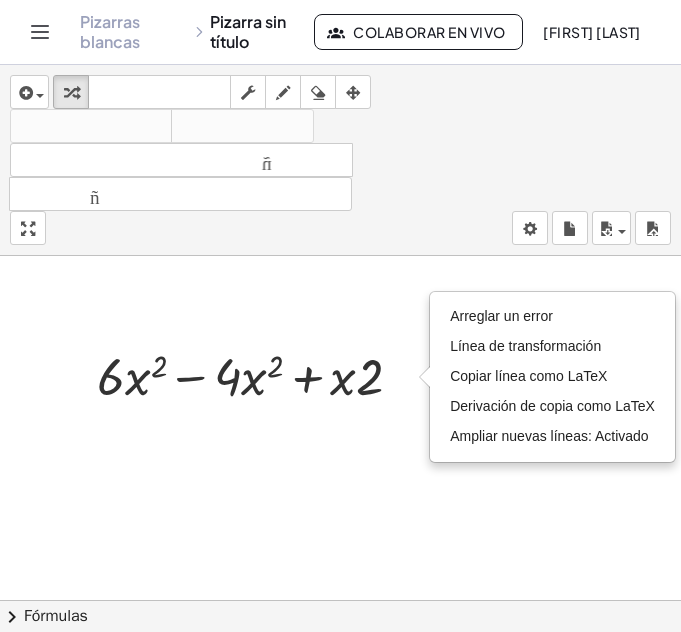 click at bounding box center (340, 429) 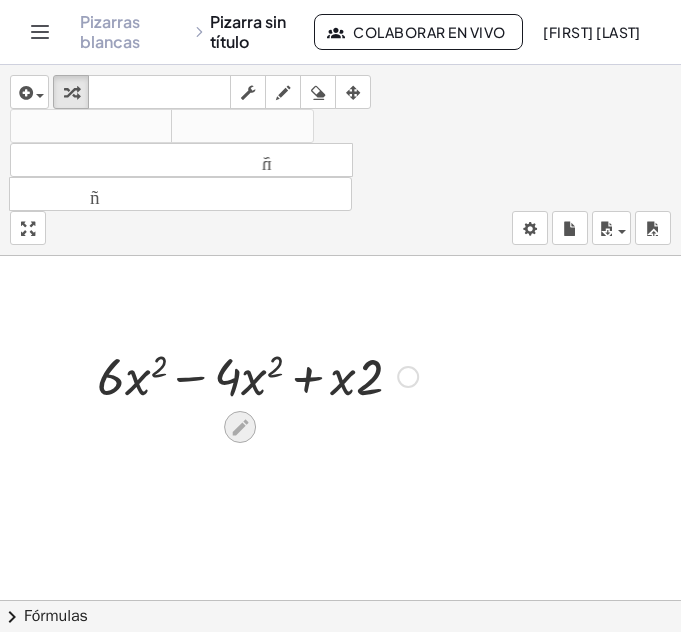 click 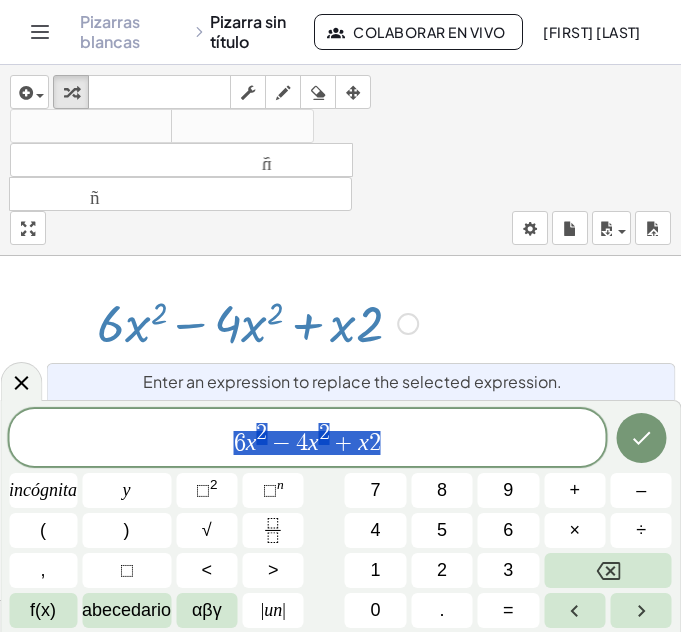 scroll, scrollTop: 355, scrollLeft: 0, axis: vertical 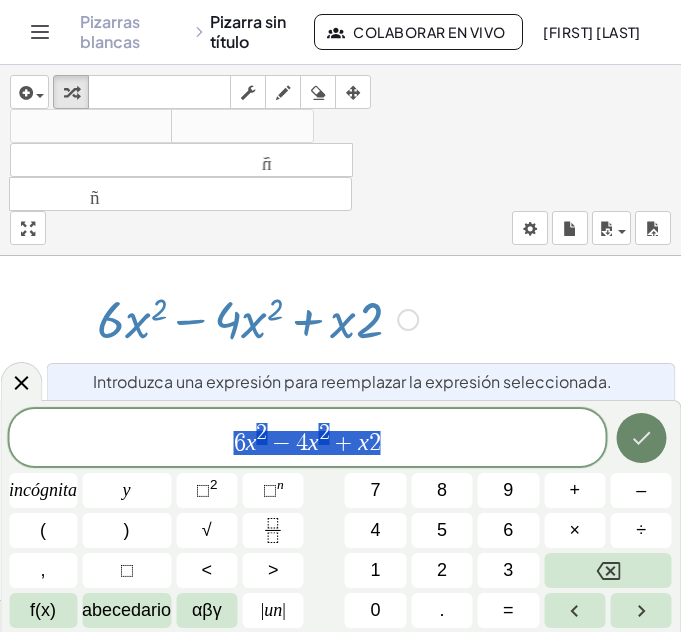 click 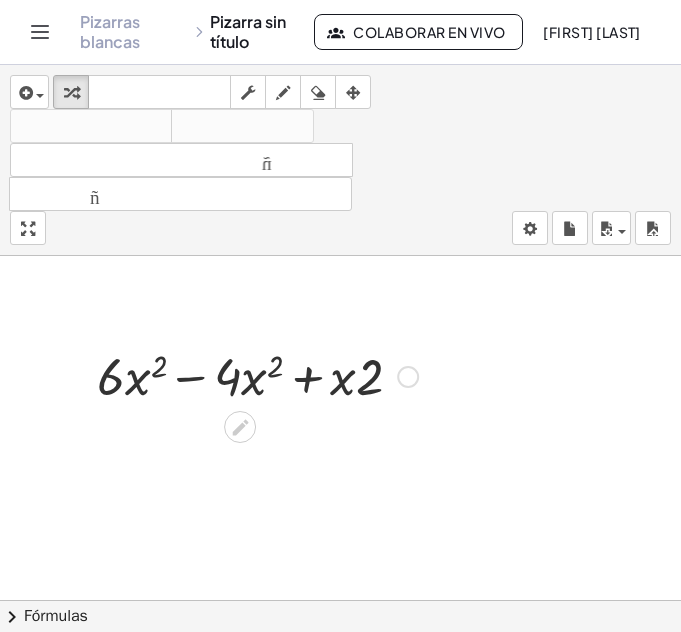 scroll, scrollTop: 358, scrollLeft: 0, axis: vertical 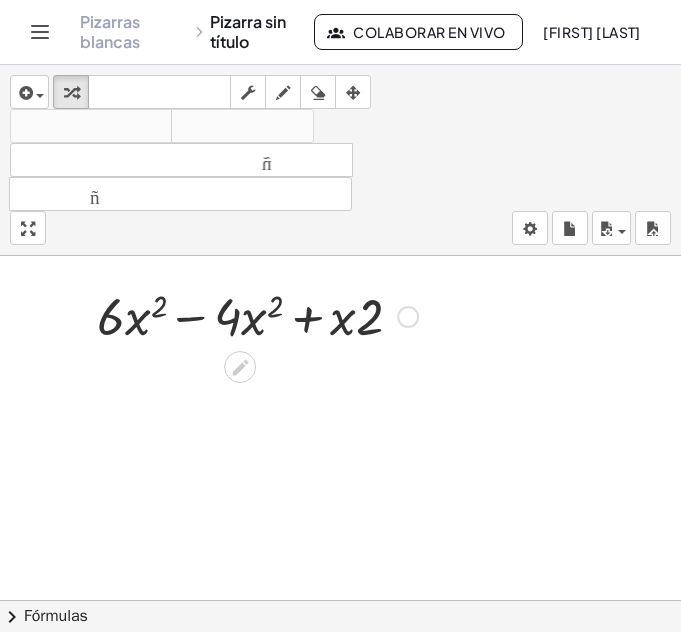 click at bounding box center (340, 369) 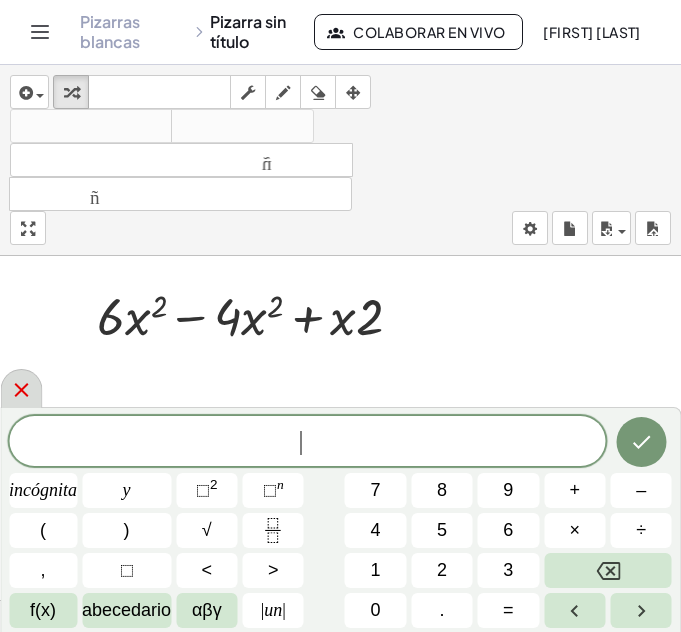 click 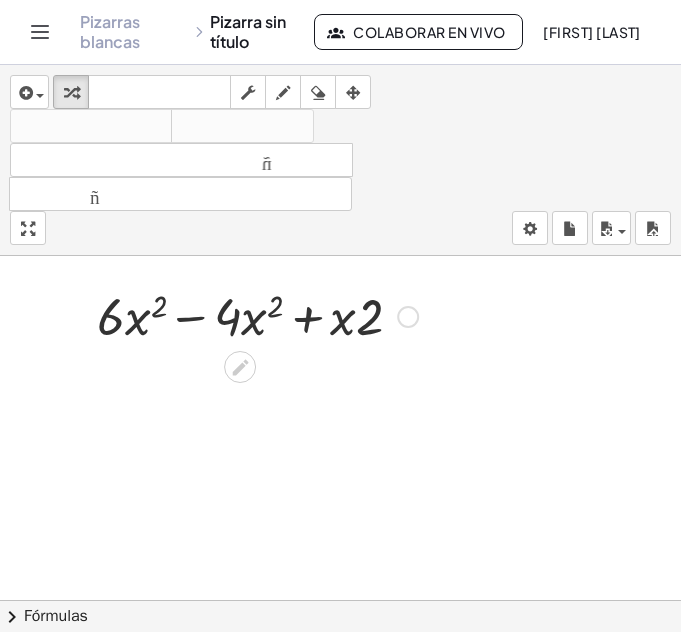 click at bounding box center [257, 315] 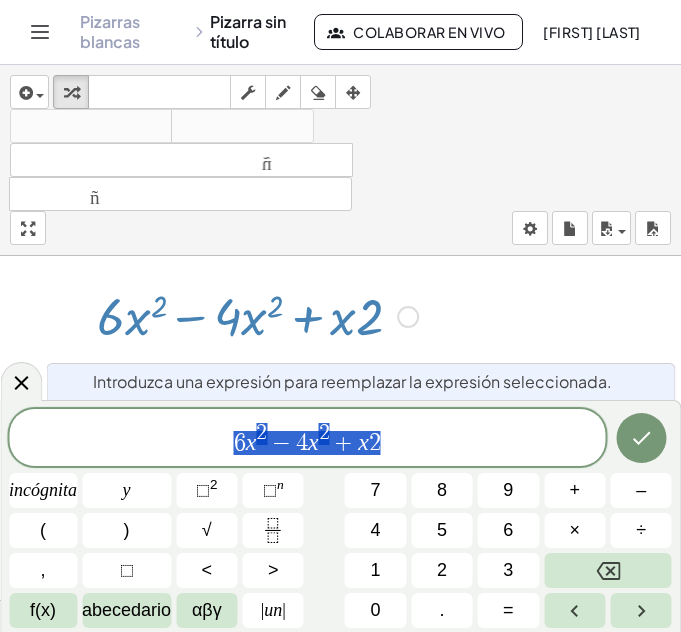 click on "6 x 2 − 4 x 2 + x 2" at bounding box center (307, 439) 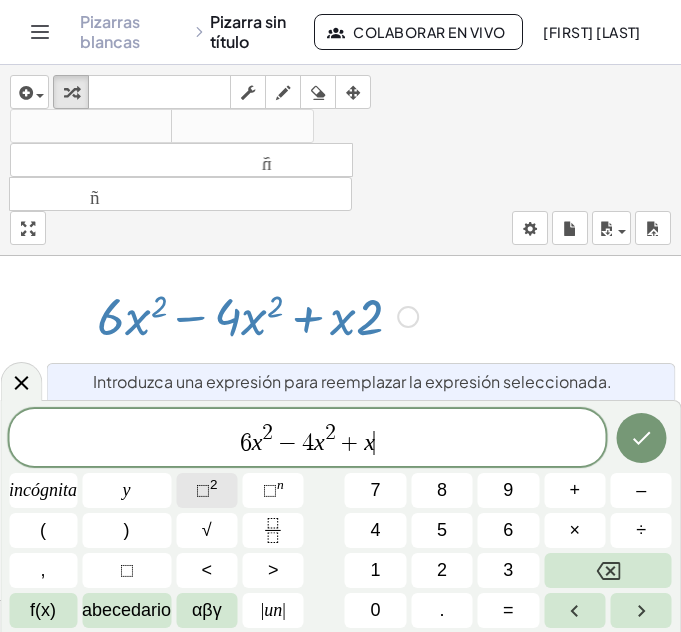 click on "⬚  2" at bounding box center [206, 490] 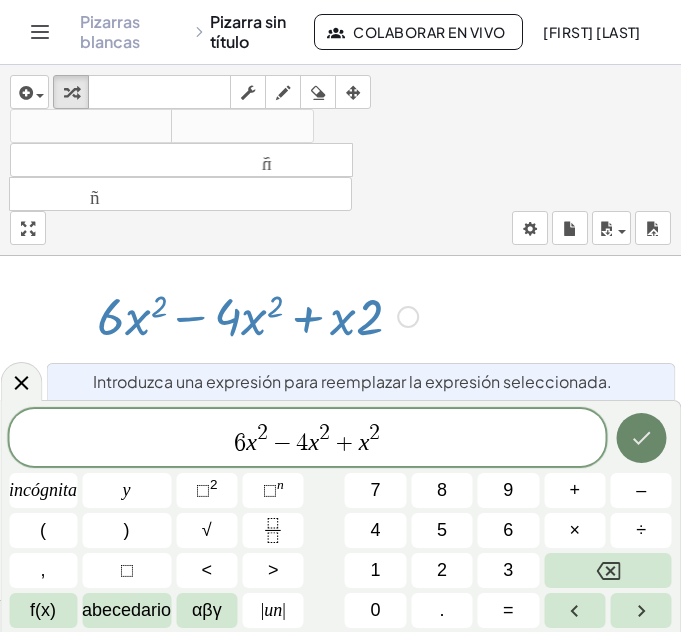 click 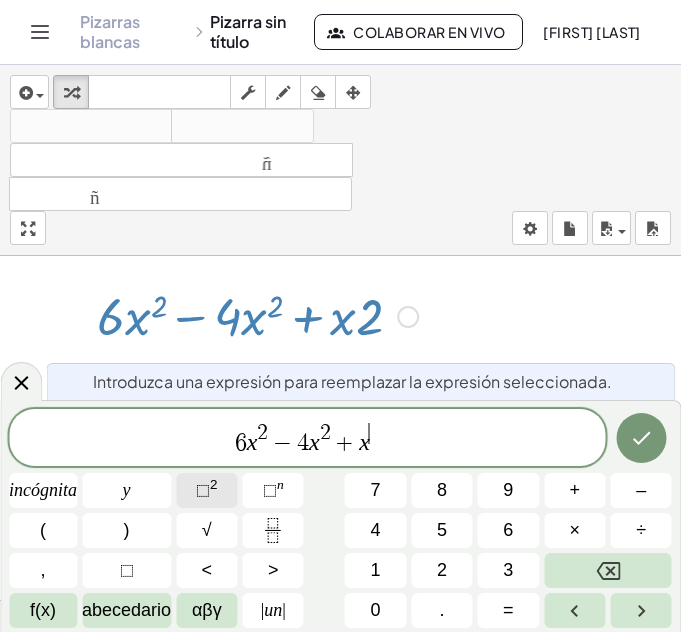 click on "⬚  2" at bounding box center (206, 490) 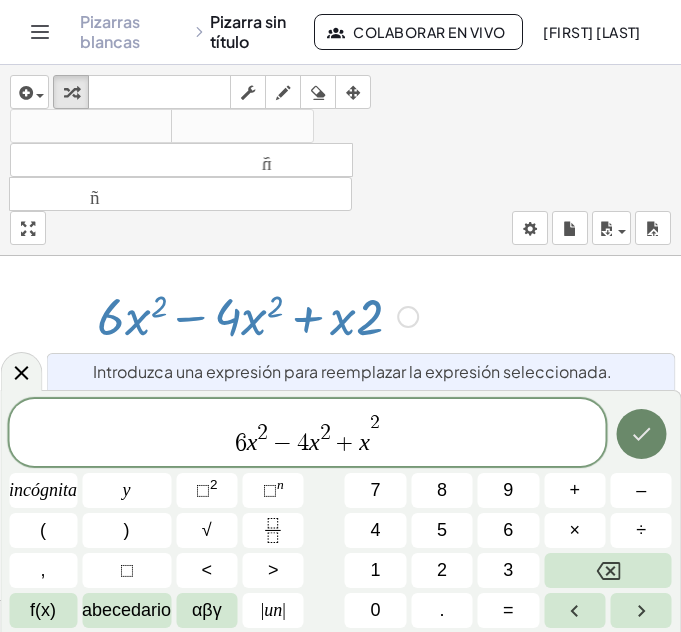 click 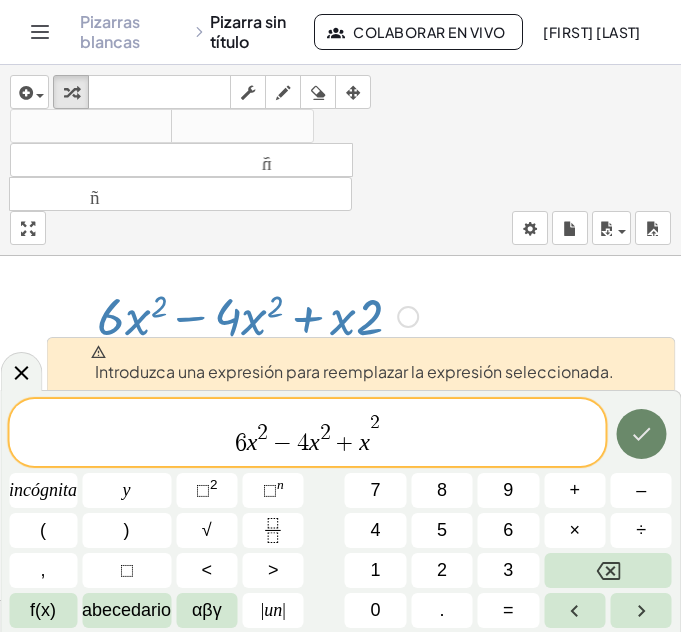 click 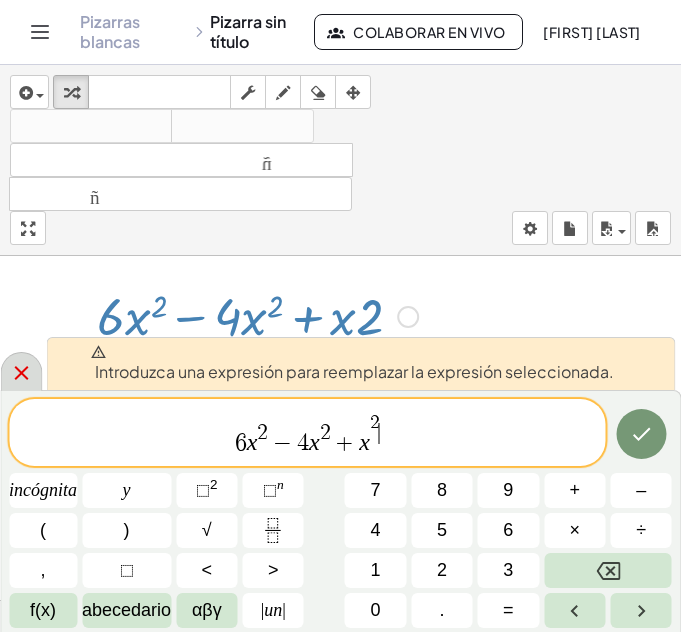 click 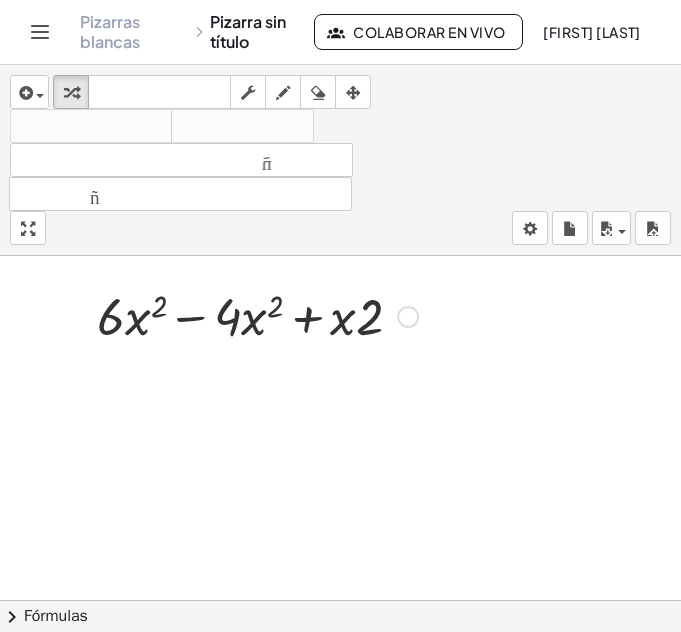 click at bounding box center (257, 315) 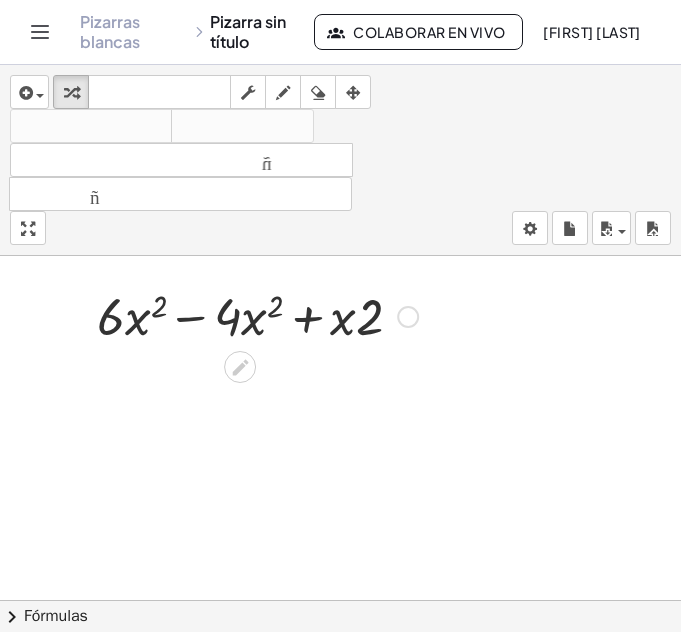 click at bounding box center [408, 317] 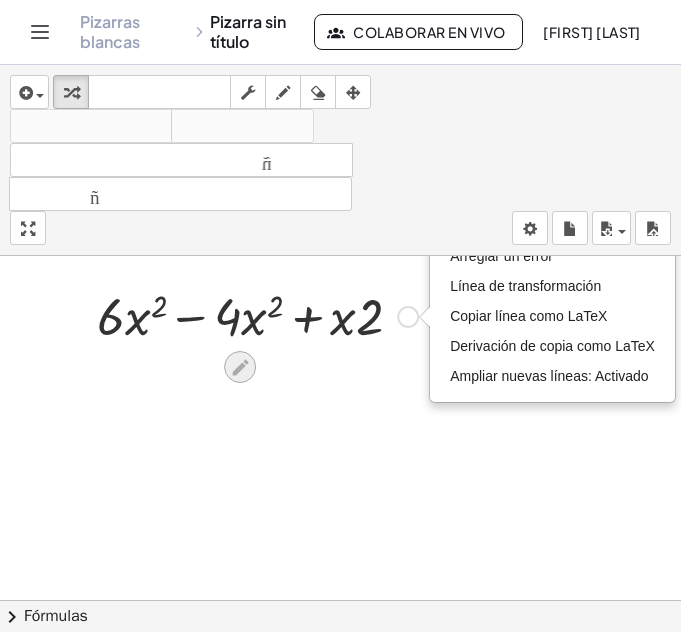 click at bounding box center (240, 367) 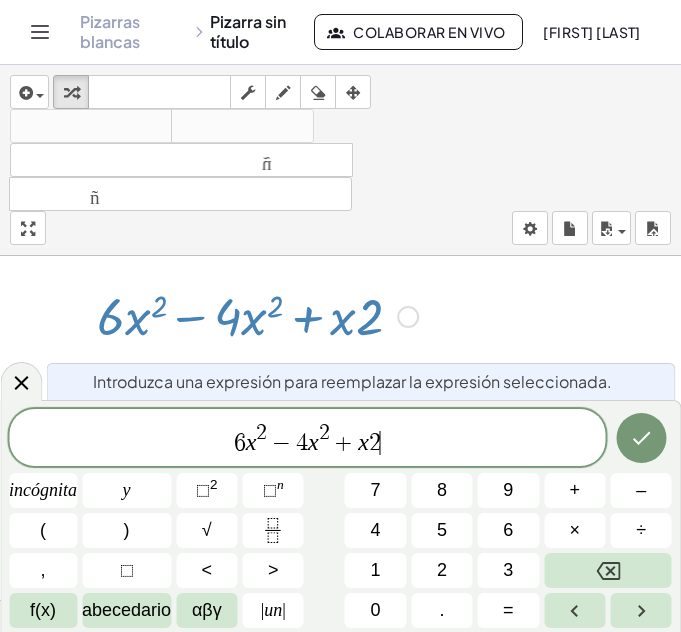 click on "6 x 2 − 4 x 2 + x 2 ​" at bounding box center [307, 439] 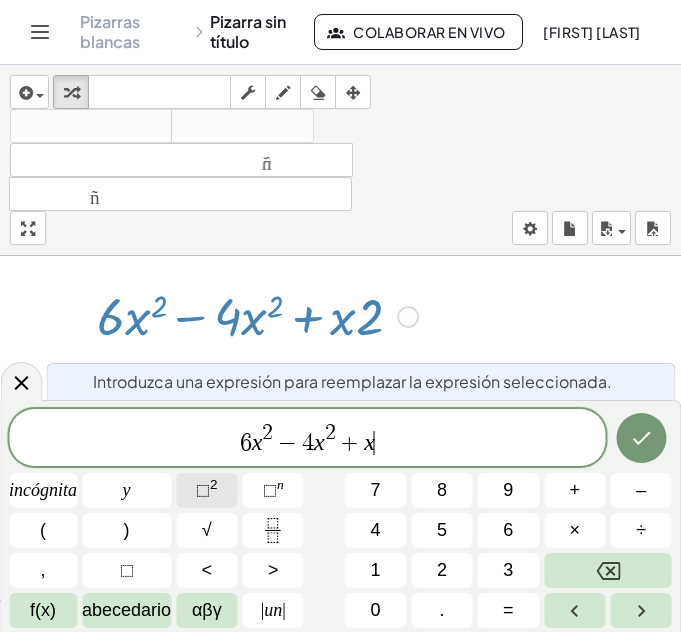 click on "⬚  2" 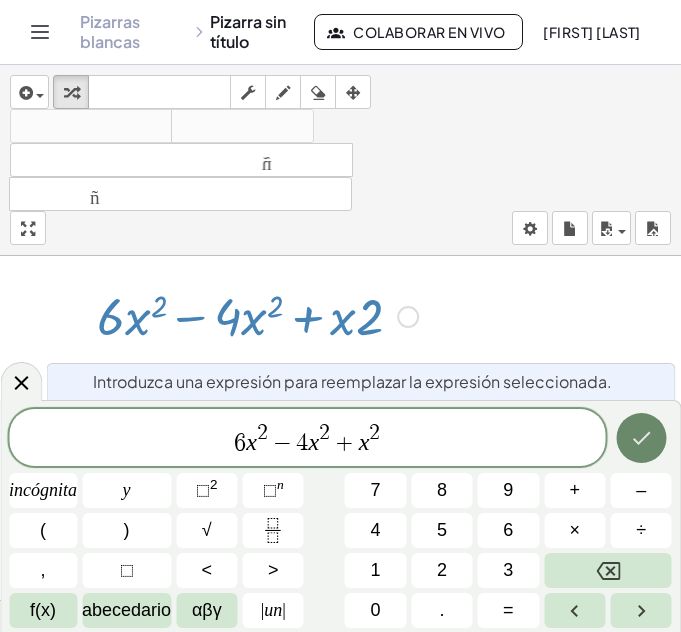 click at bounding box center [641, 438] 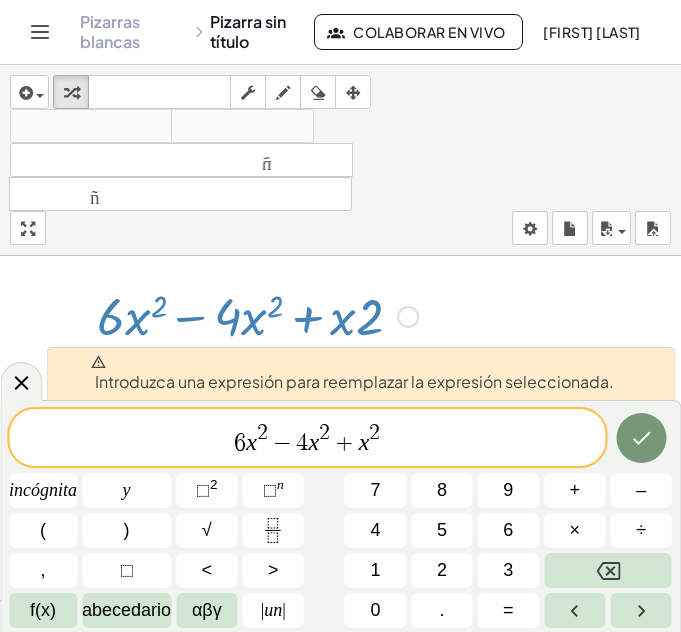 click at bounding box center [340, 369] 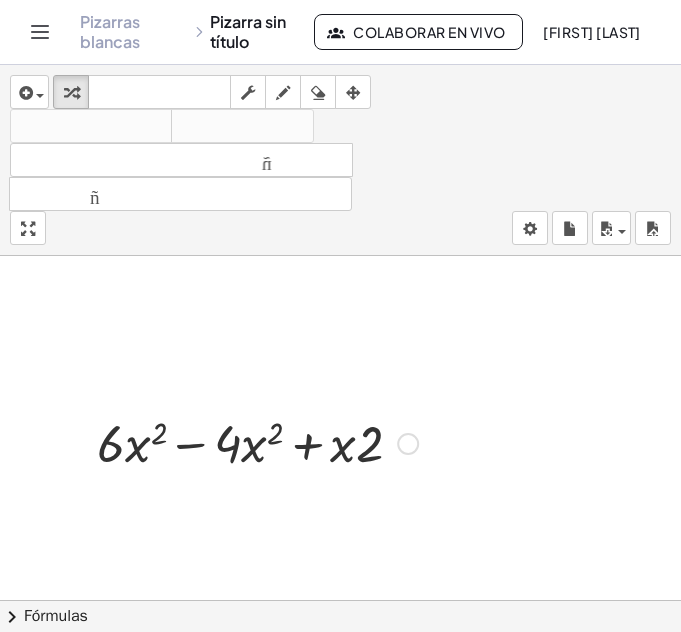 scroll, scrollTop: 218, scrollLeft: 0, axis: vertical 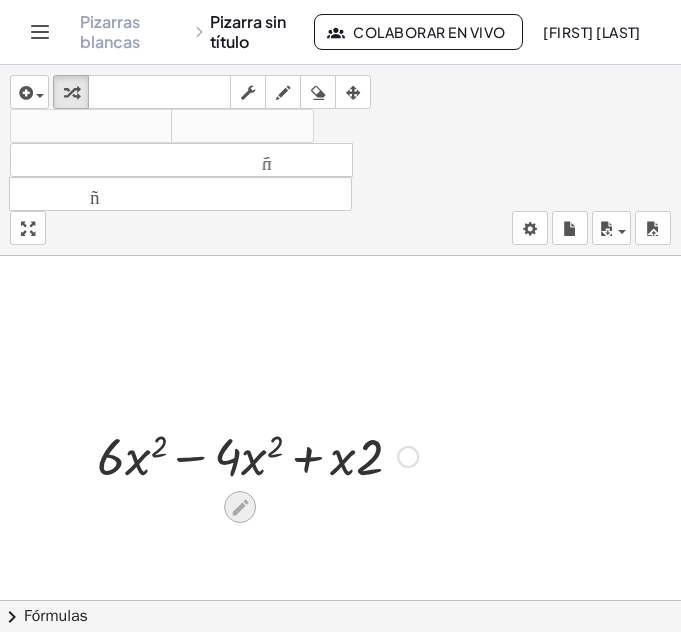 click 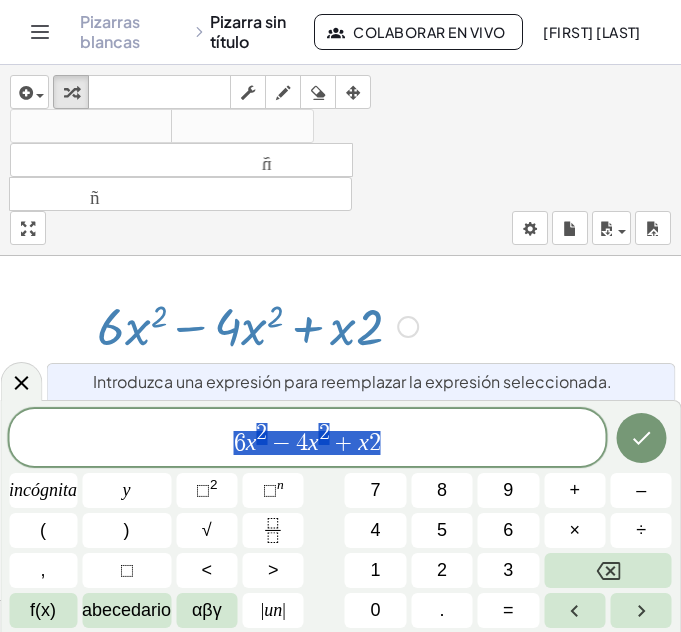 scroll, scrollTop: 355, scrollLeft: 0, axis: vertical 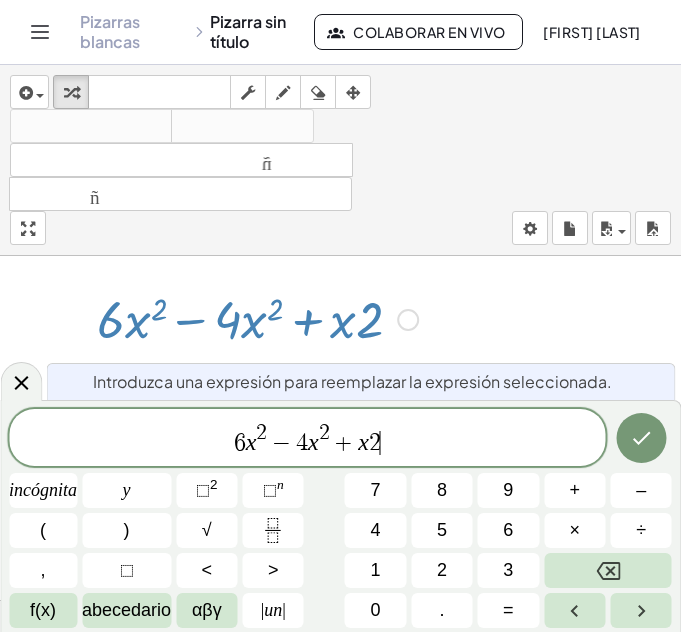 click on "6 x 2 − 4 x 2 + x 2 ​" at bounding box center (307, 439) 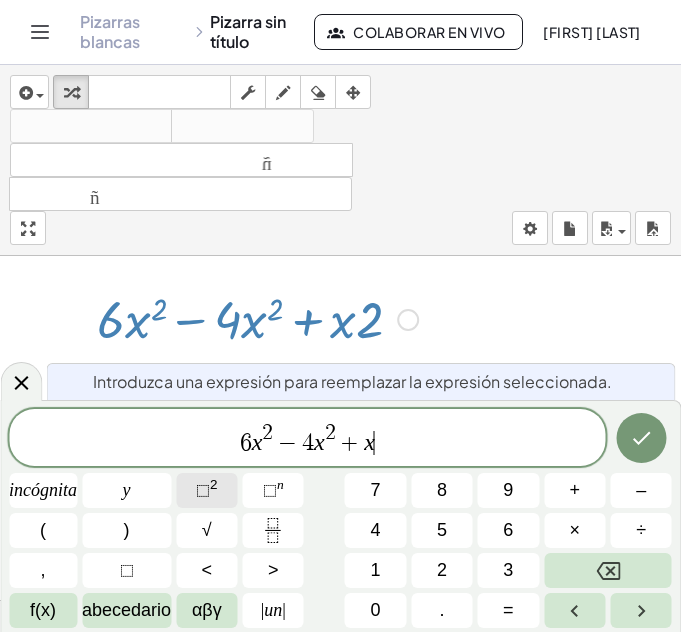 click on "⬚" at bounding box center [203, 490] 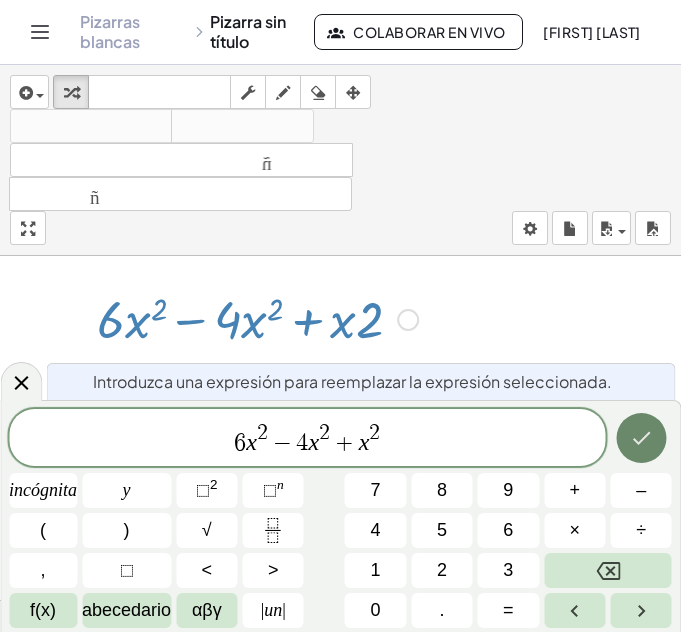 click at bounding box center (641, 438) 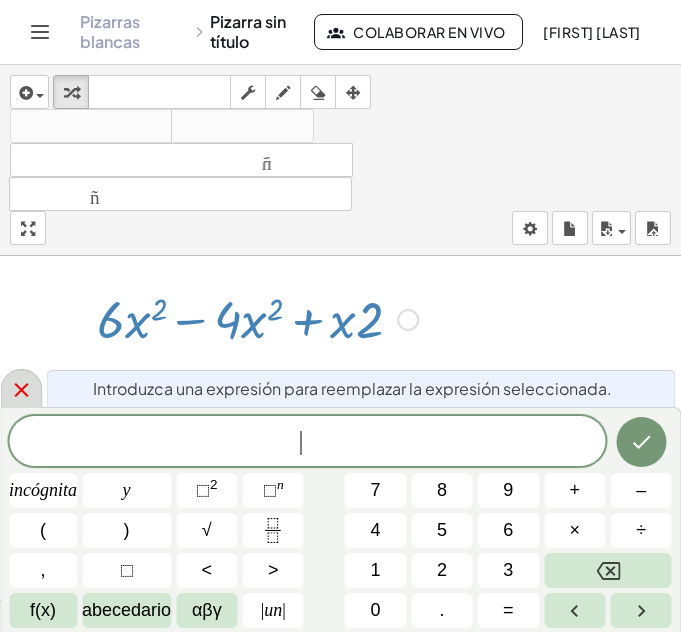click 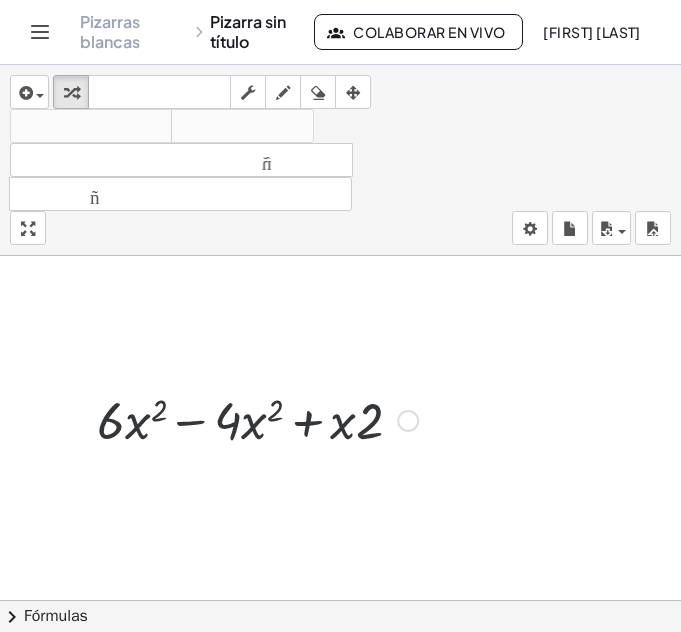 scroll, scrollTop: 218, scrollLeft: 0, axis: vertical 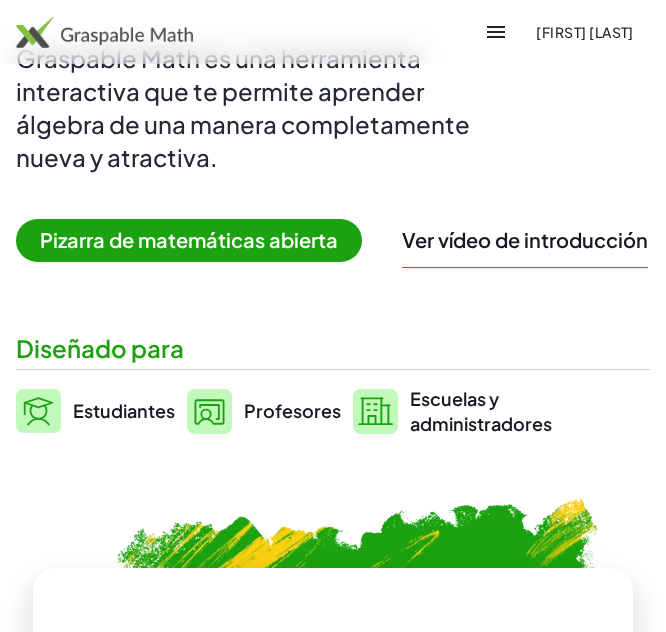 click on "Ver vídeo de introducción" at bounding box center (525, 239) 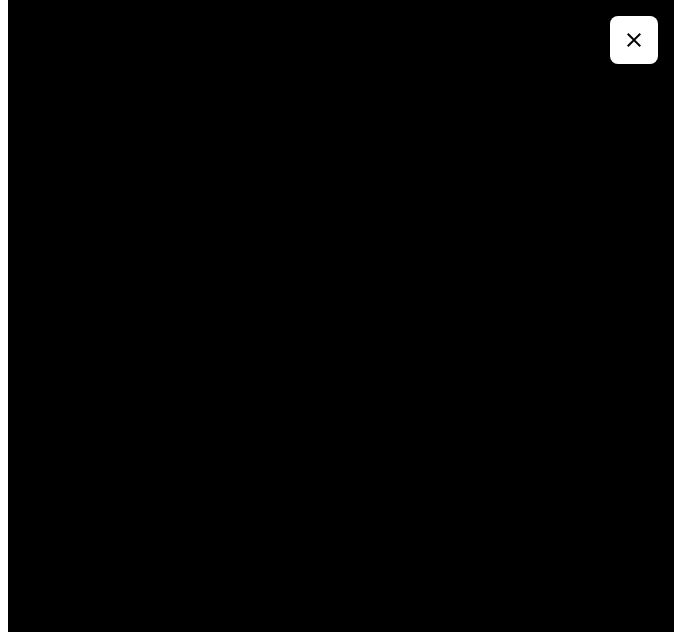 scroll, scrollTop: 0, scrollLeft: 0, axis: both 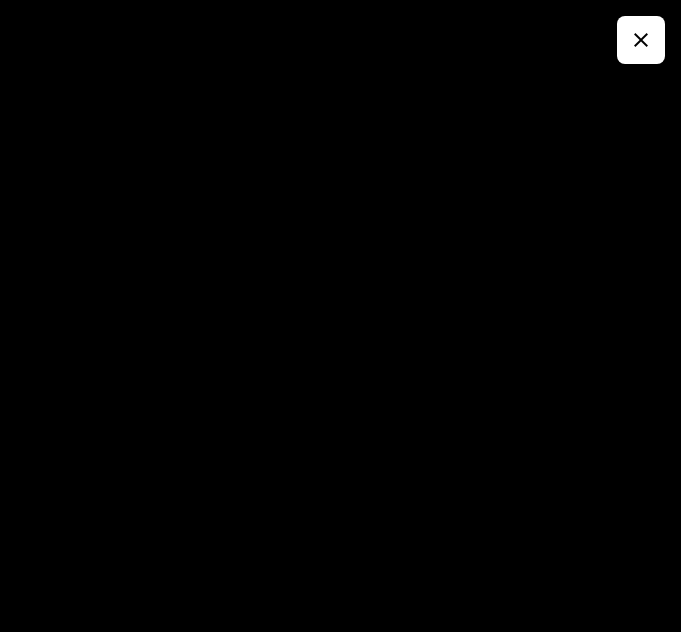 click 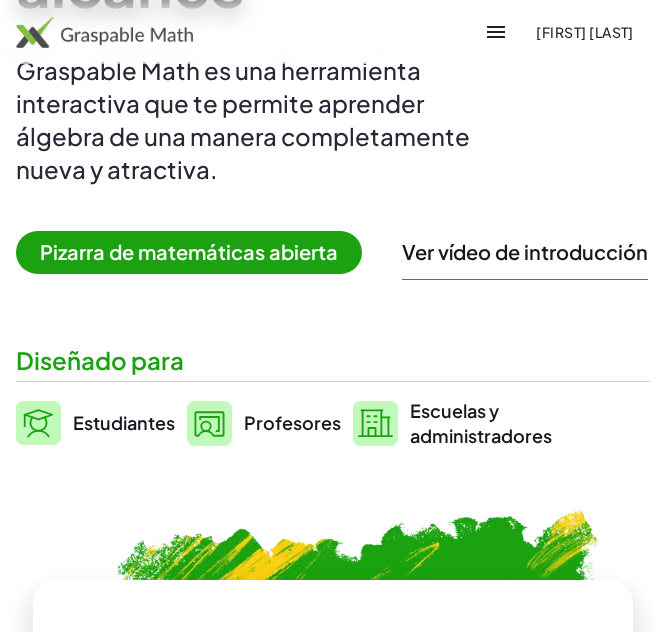 scroll, scrollTop: 241, scrollLeft: 0, axis: vertical 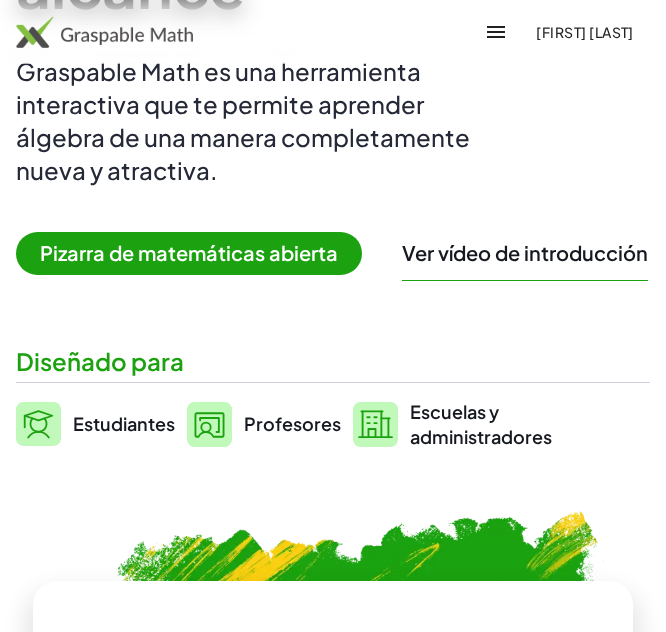 click on "Pizarra de matemáticas abierta" at bounding box center [189, 252] 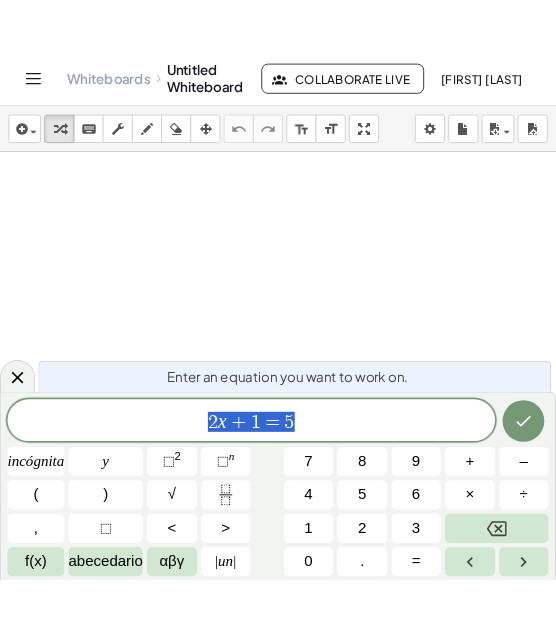 scroll, scrollTop: 0, scrollLeft: 0, axis: both 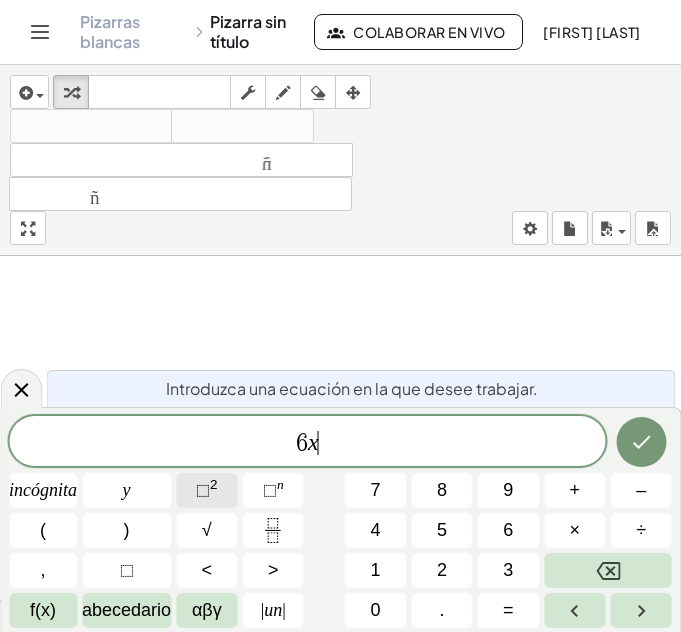 click on "2" at bounding box center [214, 484] 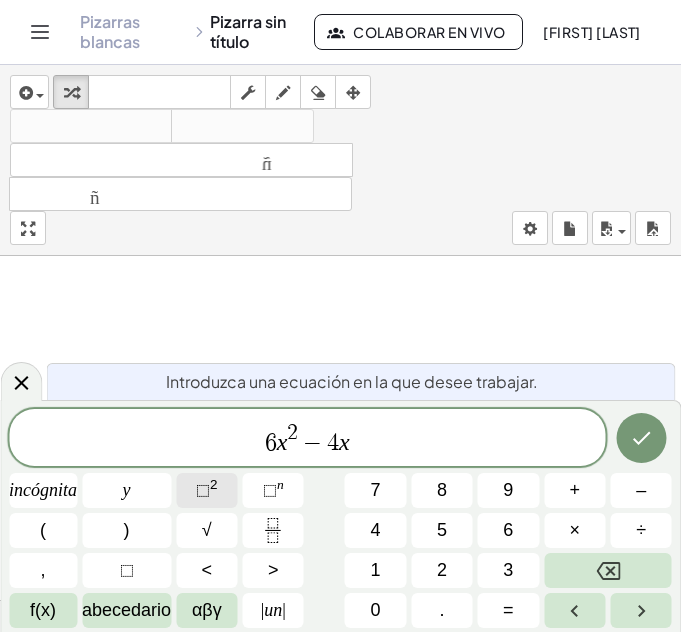 click on "2" at bounding box center (214, 484) 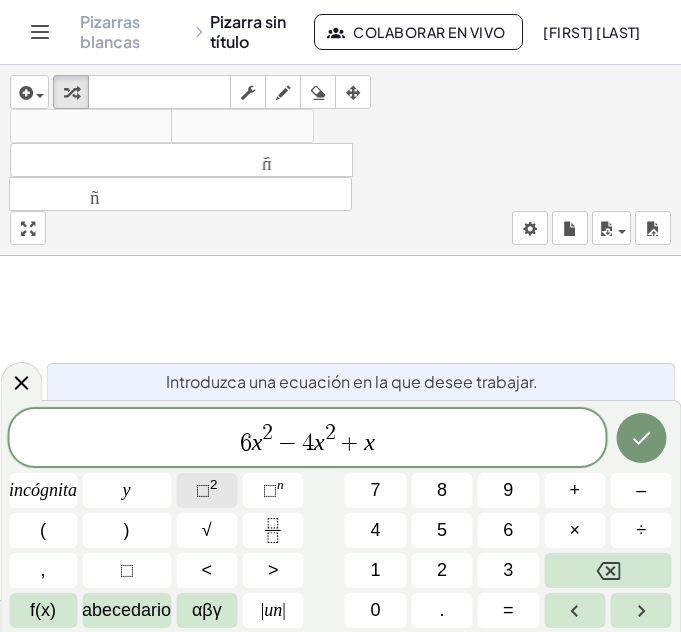 click on "2" at bounding box center [214, 484] 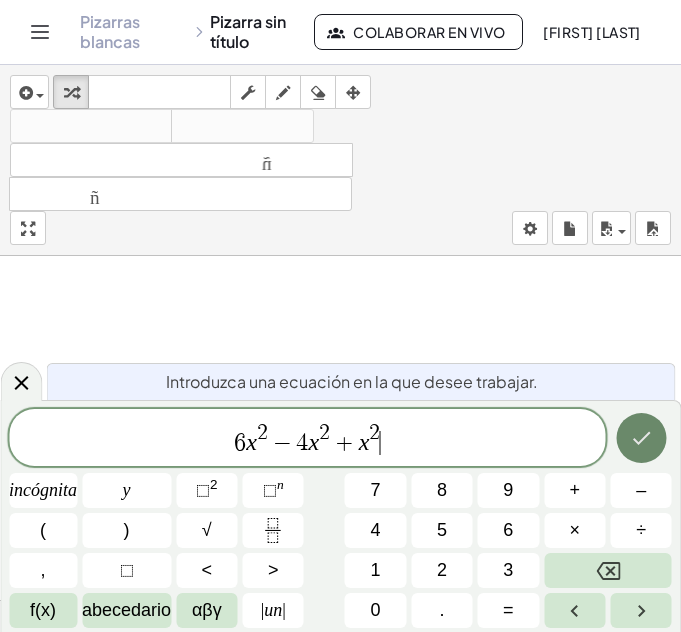 click 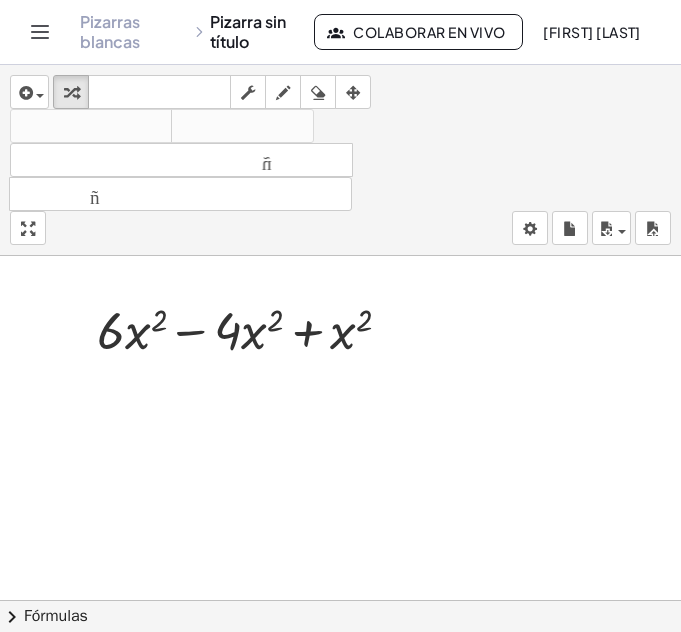 click at bounding box center (340, 662) 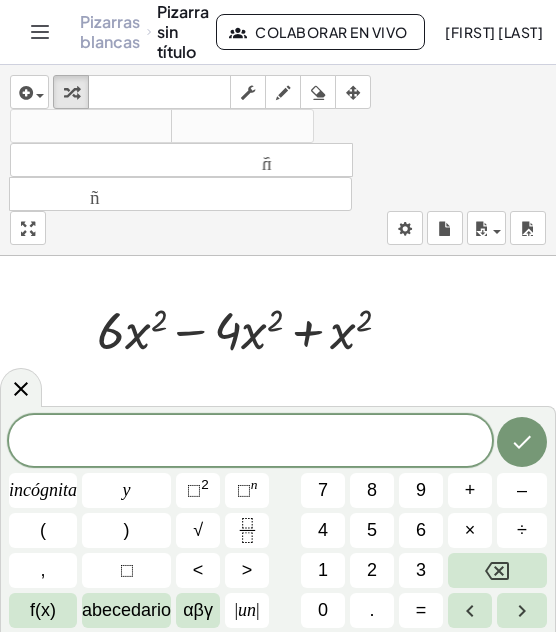 drag, startPoint x: 29, startPoint y: 235, endPoint x: 30, endPoint y: 322, distance: 87.005745 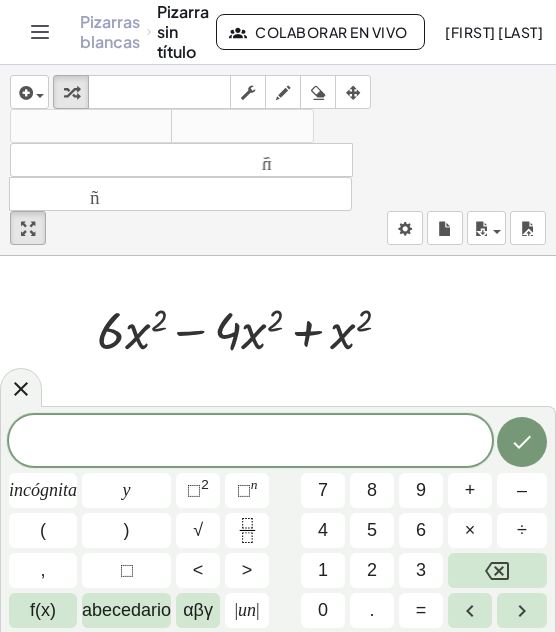click 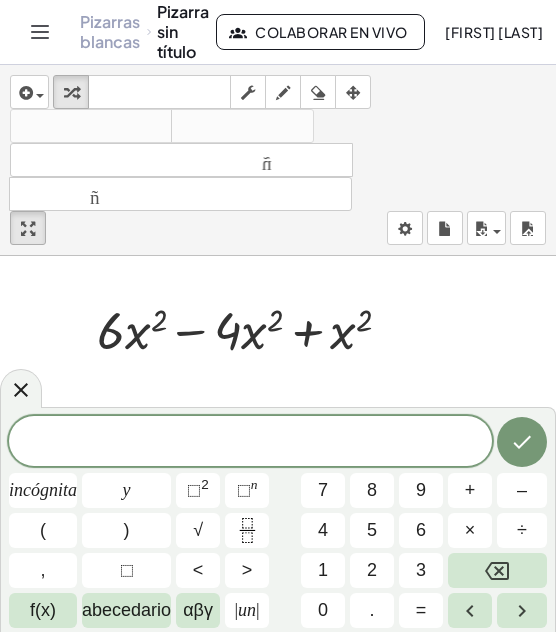 click at bounding box center (278, 662) 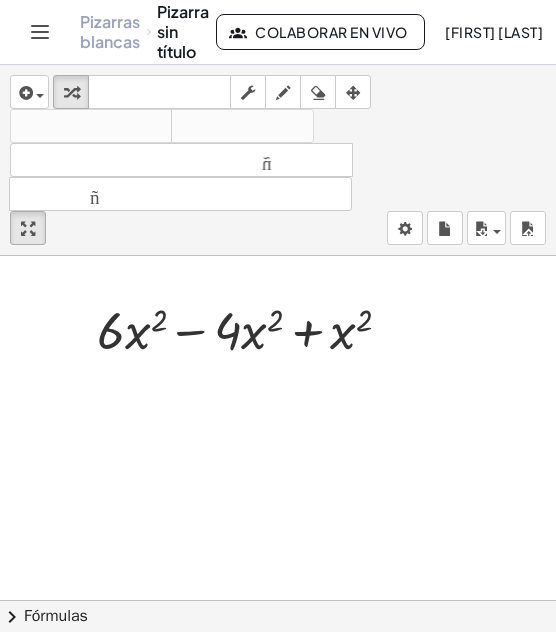 click at bounding box center (278, 662) 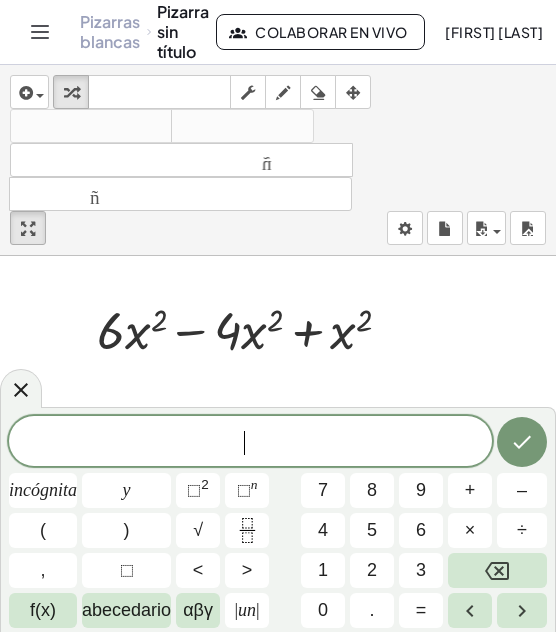 click at bounding box center [278, 662] 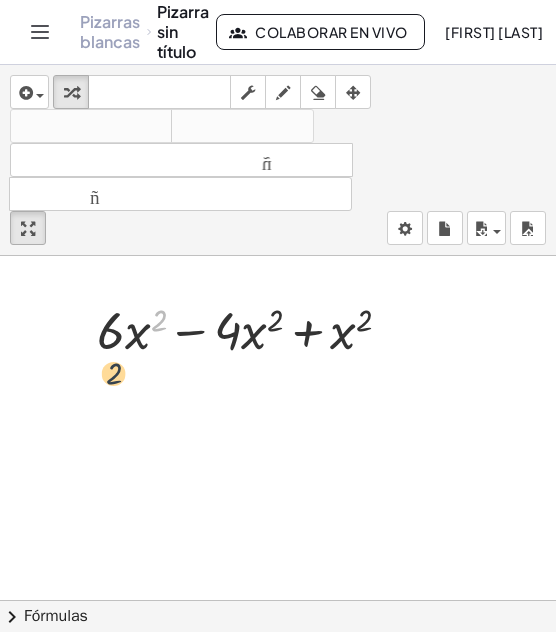 drag, startPoint x: 150, startPoint y: 303, endPoint x: 103, endPoint y: 357, distance: 71.5891 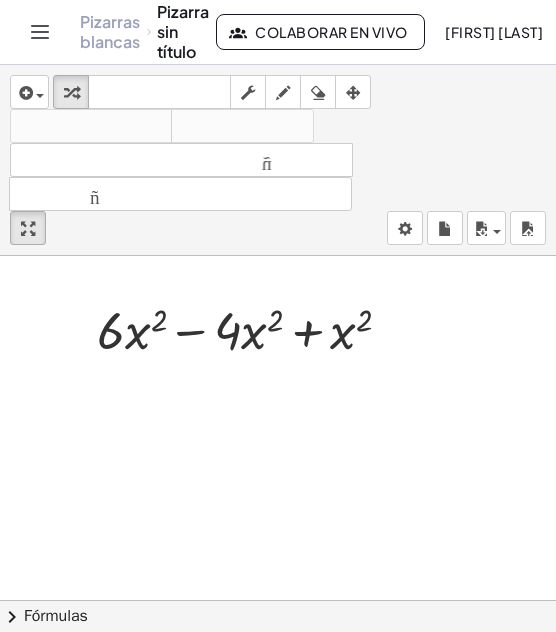click at bounding box center (278, 662) 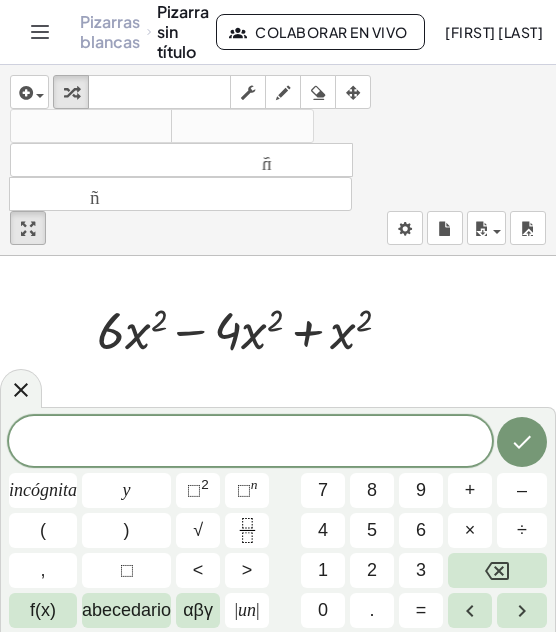click at bounding box center [278, 662] 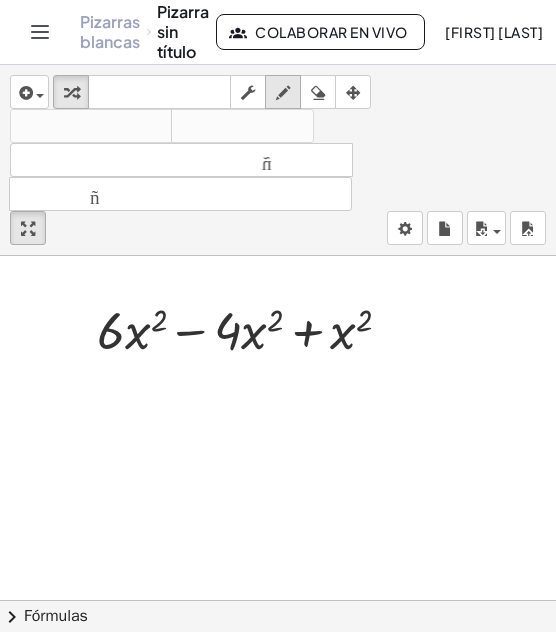 click at bounding box center (283, 93) 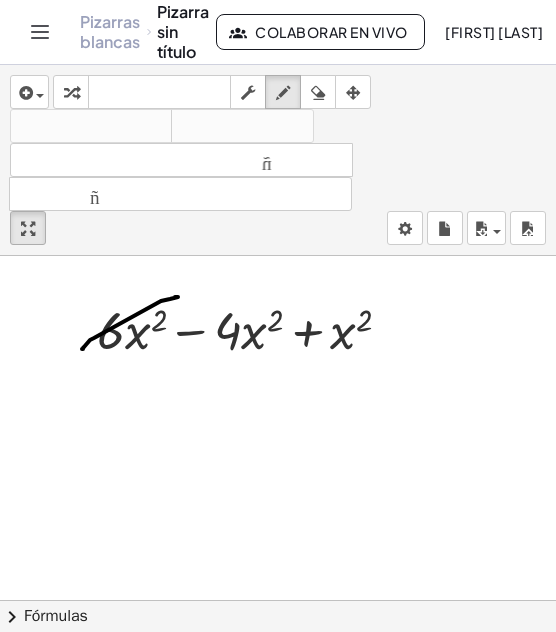 drag, startPoint x: 175, startPoint y: 297, endPoint x: 82, endPoint y: 349, distance: 106.55046 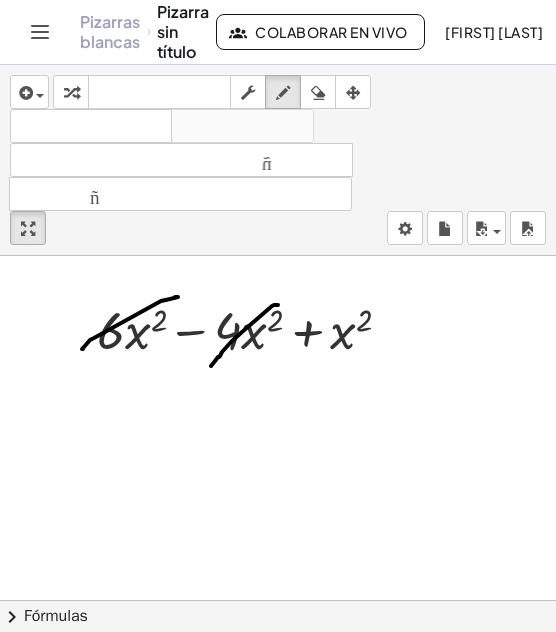 drag, startPoint x: 276, startPoint y: 305, endPoint x: 212, endPoint y: 364, distance: 87.04597 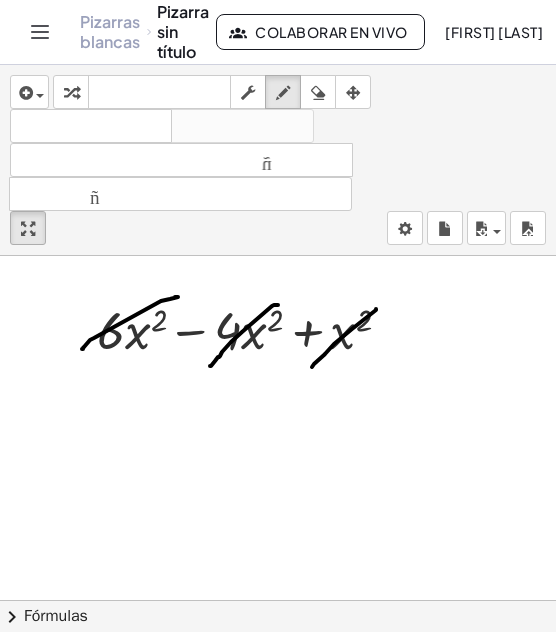 drag, startPoint x: 376, startPoint y: 310, endPoint x: 310, endPoint y: 367, distance: 87.20665 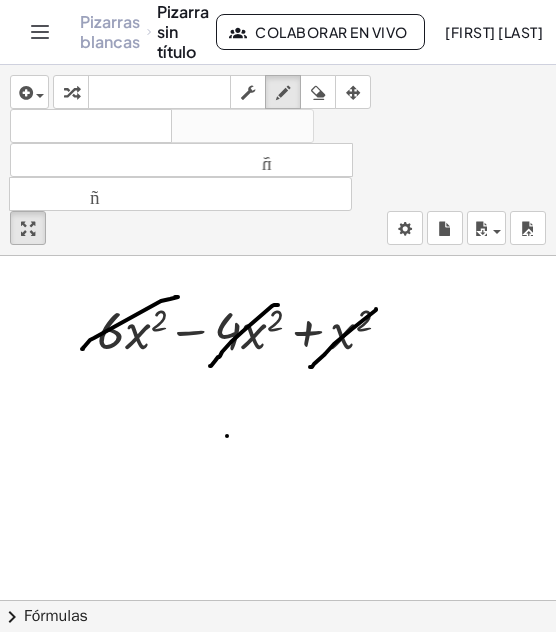click at bounding box center (278, 662) 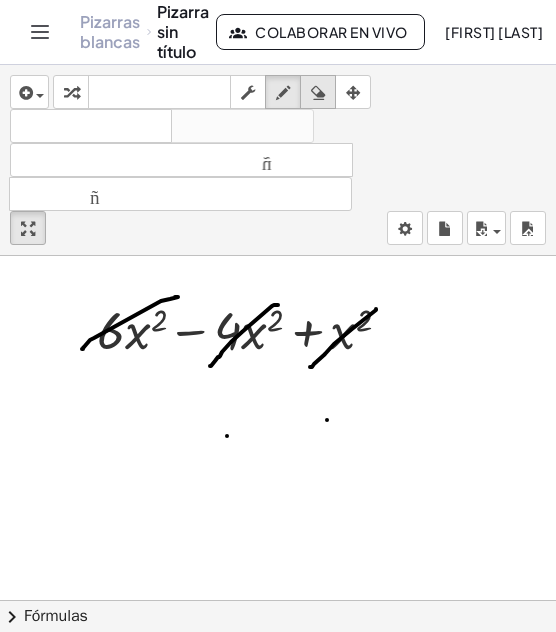 click at bounding box center (318, 93) 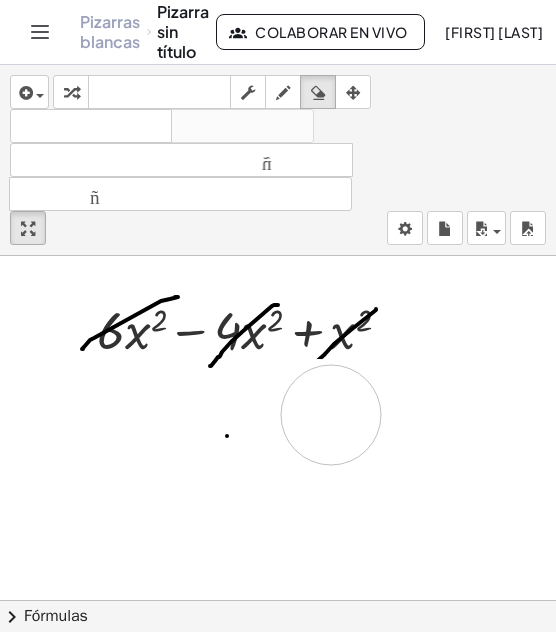 drag, startPoint x: 331, startPoint y: 415, endPoint x: 344, endPoint y: 434, distance: 23.021729 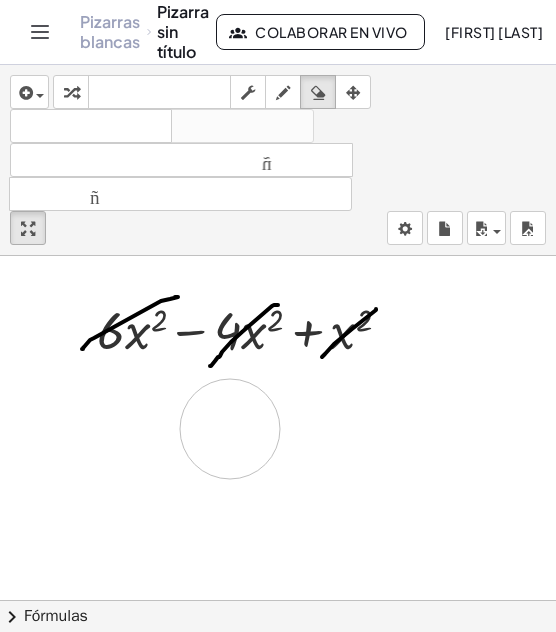 drag, startPoint x: 240, startPoint y: 430, endPoint x: 217, endPoint y: 430, distance: 23 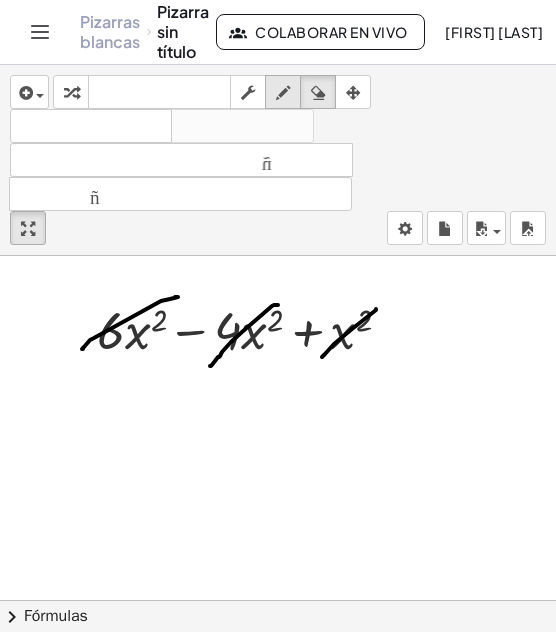 click at bounding box center (283, 93) 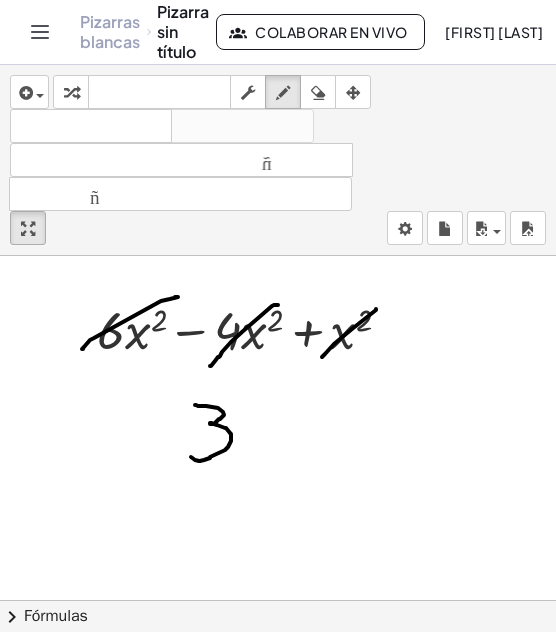 drag, startPoint x: 195, startPoint y: 405, endPoint x: 197, endPoint y: 457, distance: 52.03845 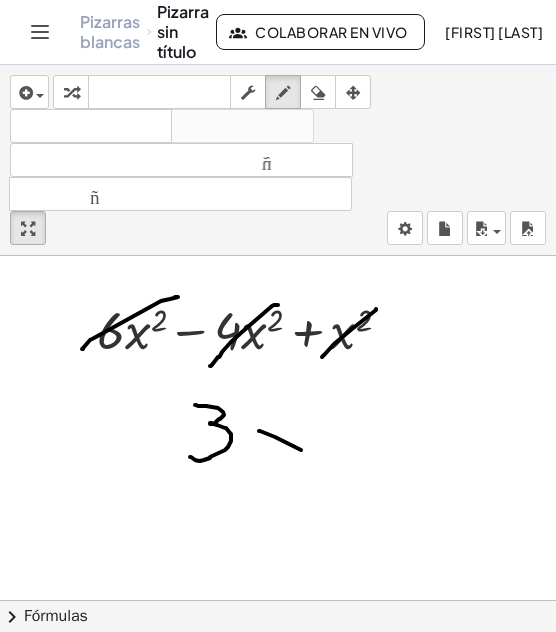 drag, startPoint x: 275, startPoint y: 437, endPoint x: 317, endPoint y: 459, distance: 47.41308 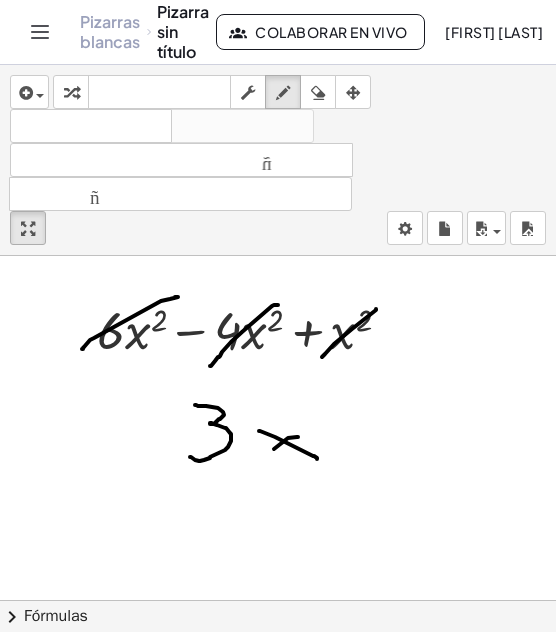 drag, startPoint x: 298, startPoint y: 437, endPoint x: 263, endPoint y: 458, distance: 40.81666 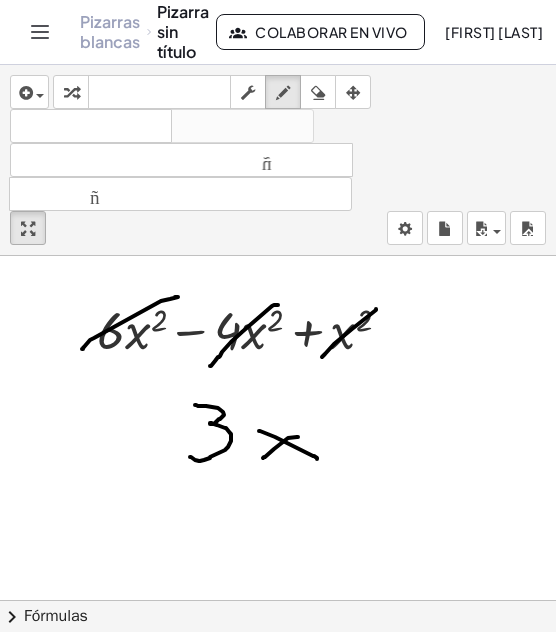 click at bounding box center (278, 662) 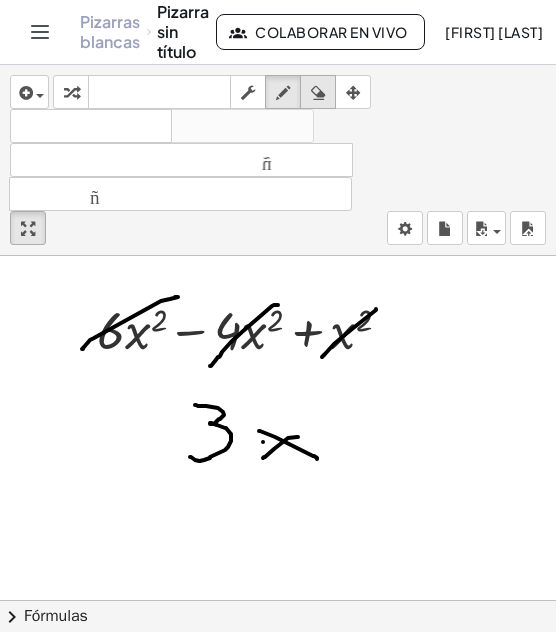 click at bounding box center [318, 93] 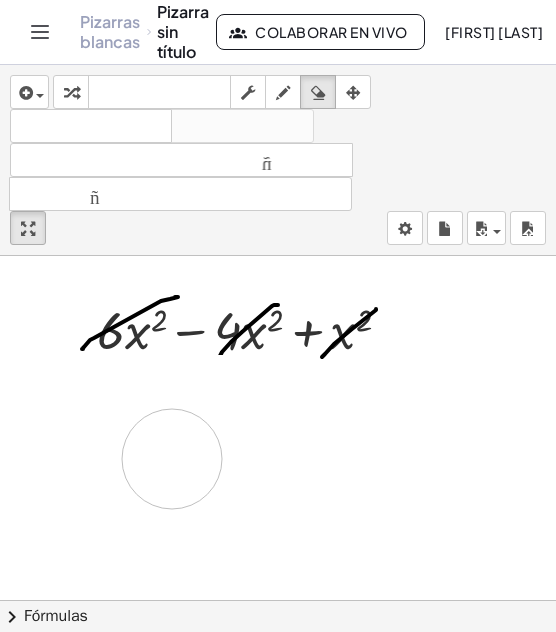 drag, startPoint x: 195, startPoint y: 405, endPoint x: 202, endPoint y: 451, distance: 46.52956 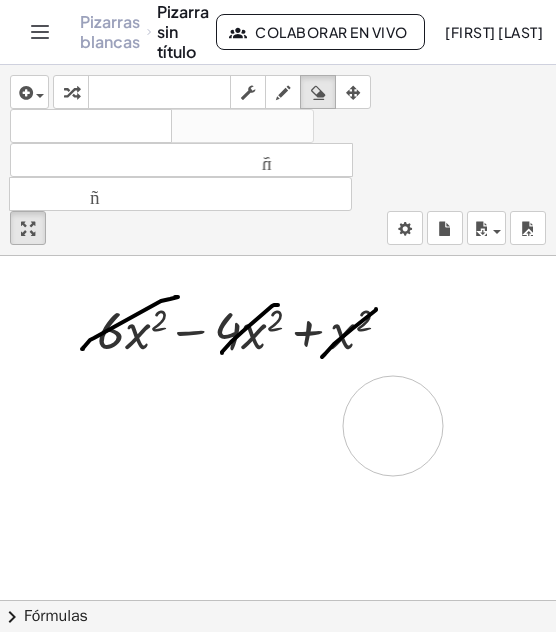 click at bounding box center [278, 662] 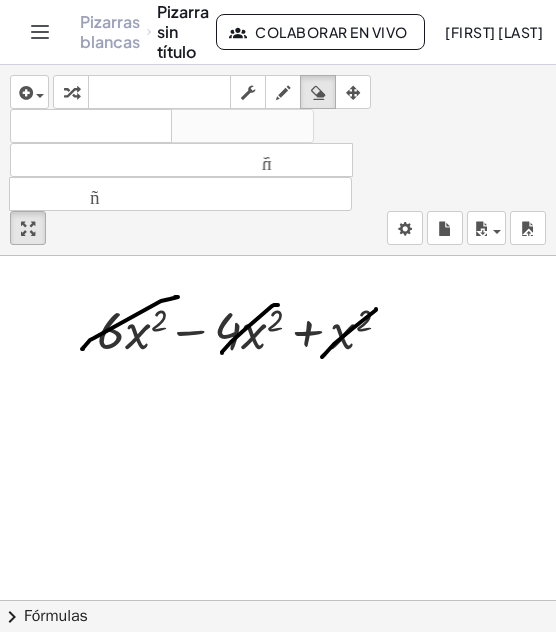 click at bounding box center (278, 662) 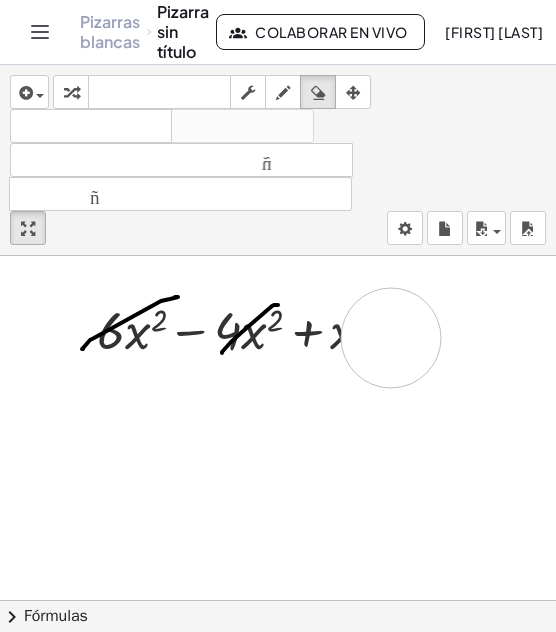 click at bounding box center [278, 662] 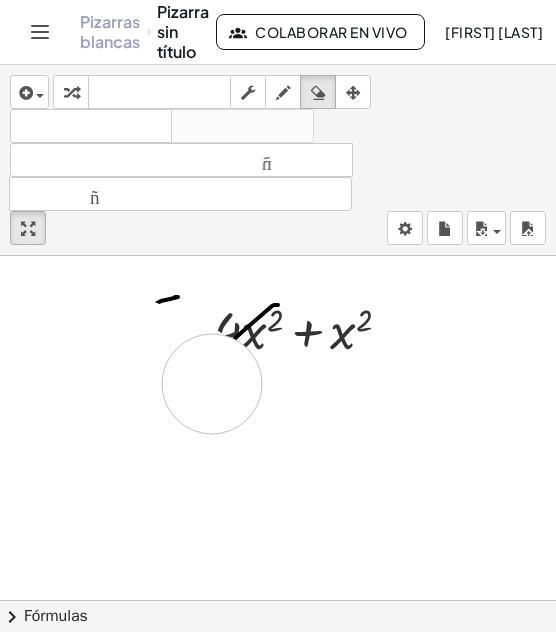 drag, startPoint x: 112, startPoint y: 337, endPoint x: 208, endPoint y: 384, distance: 106.887794 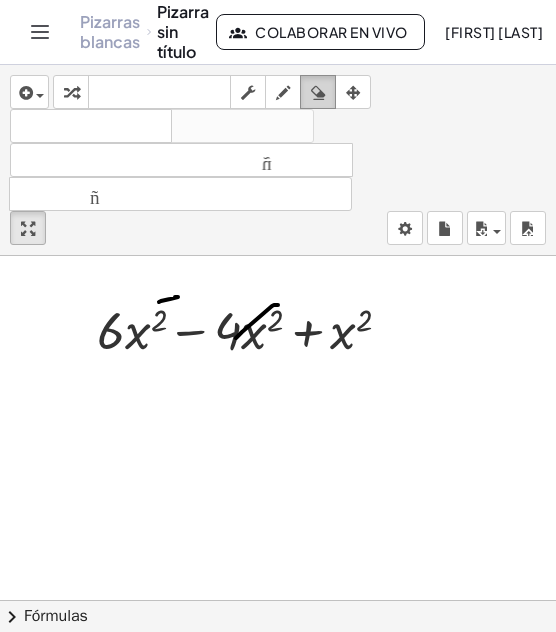 click at bounding box center [318, 93] 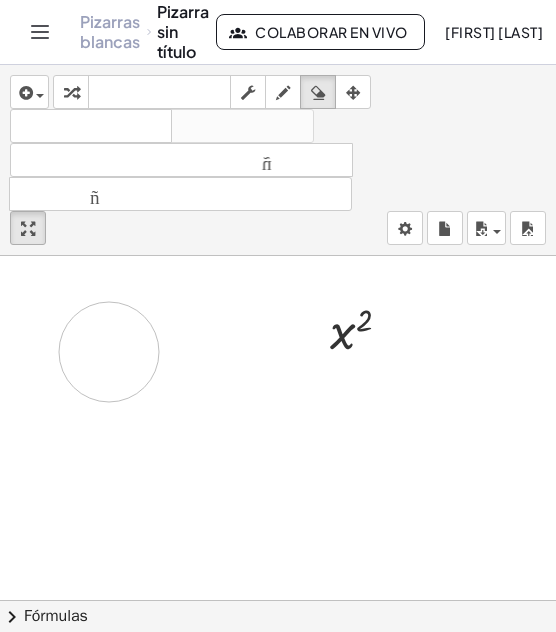 drag, startPoint x: 128, startPoint y: 283, endPoint x: 84, endPoint y: 359, distance: 87.81799 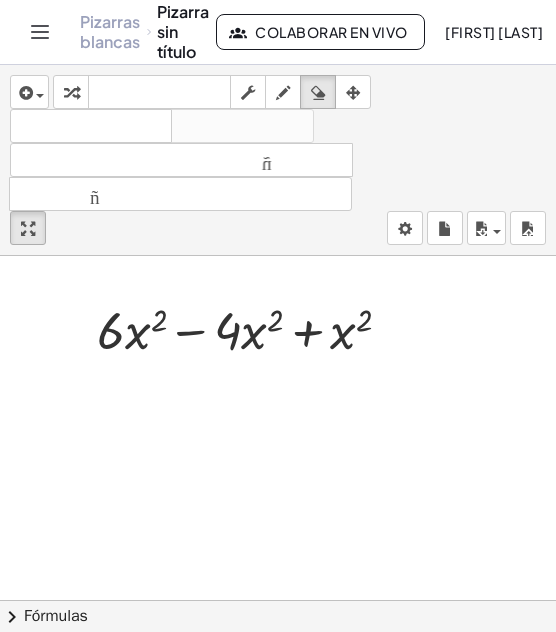 click at bounding box center [278, 662] 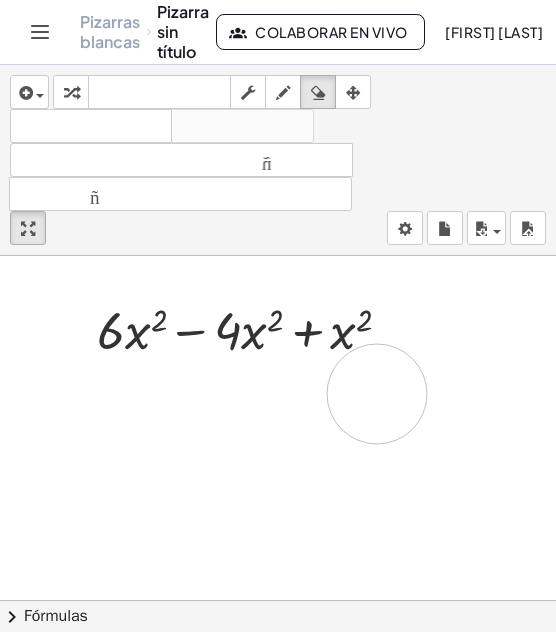 click at bounding box center [278, 662] 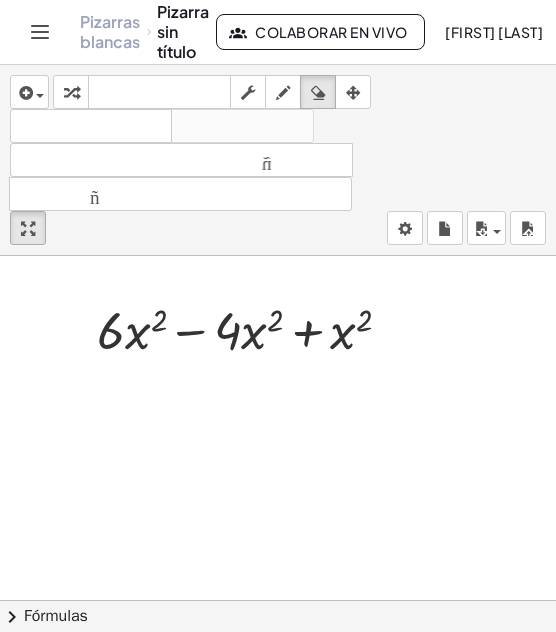 click at bounding box center [278, 662] 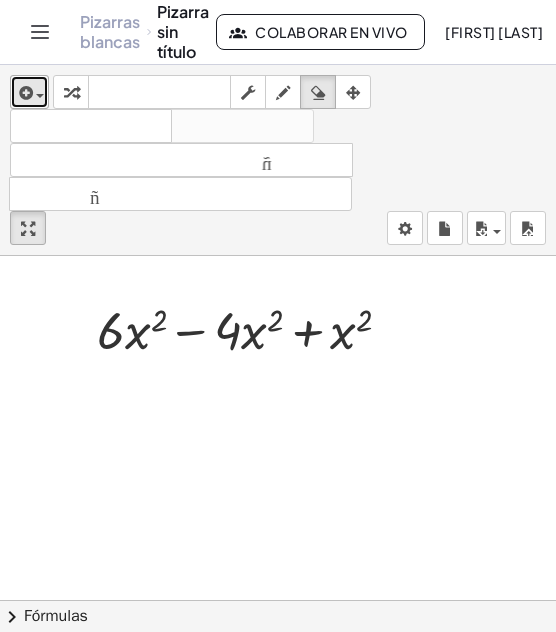 click at bounding box center (24, 93) 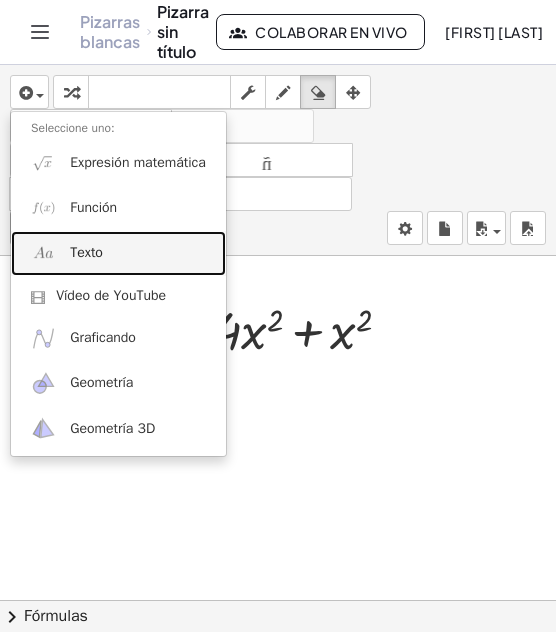 click on "Texto" at bounding box center [118, 253] 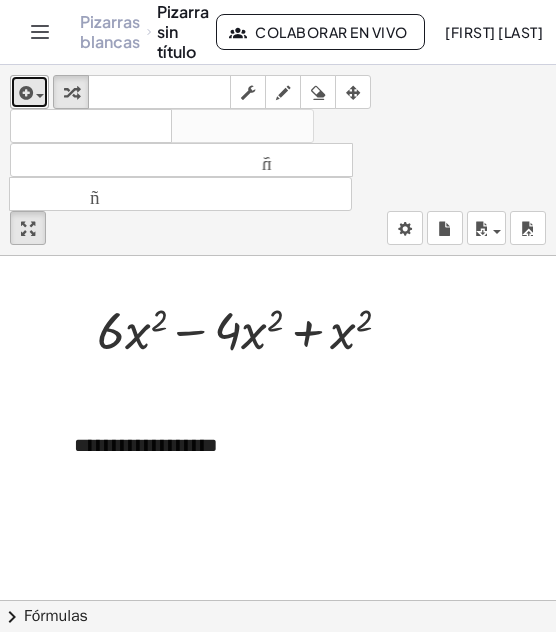 click at bounding box center [24, 93] 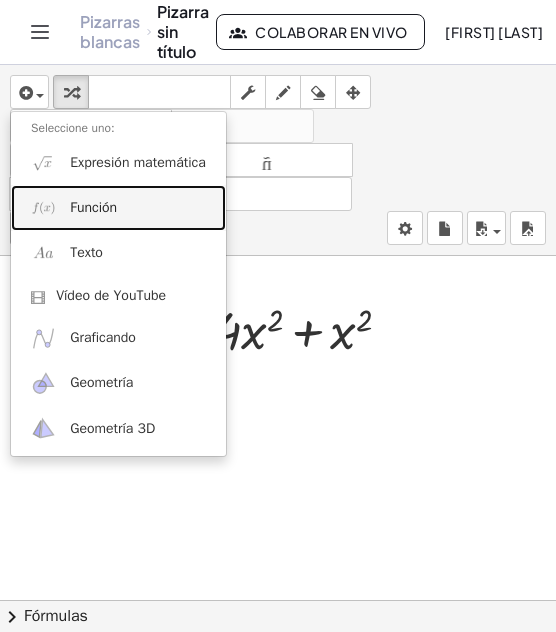 click on "Función" at bounding box center [118, 207] 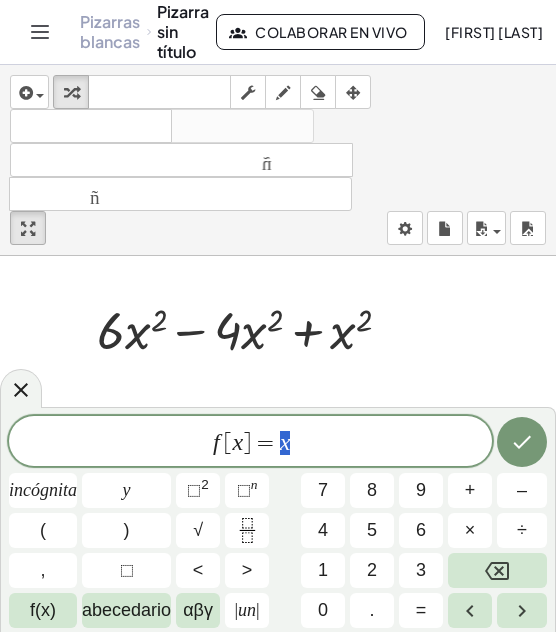 click on "f [ x ] = x" at bounding box center [250, 443] 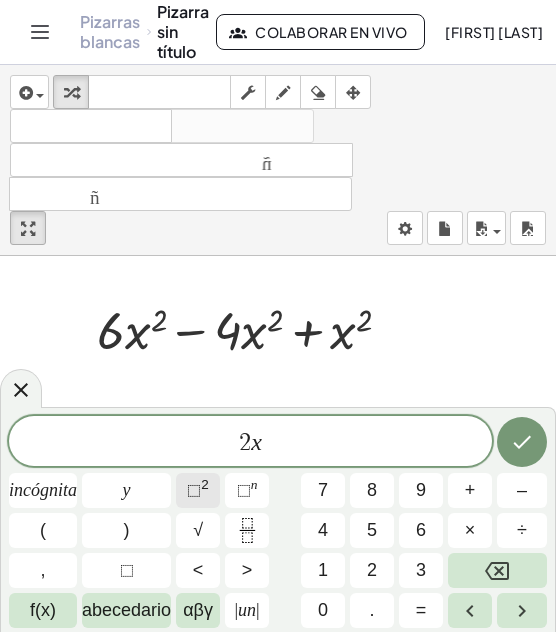 click on "⬚  2" 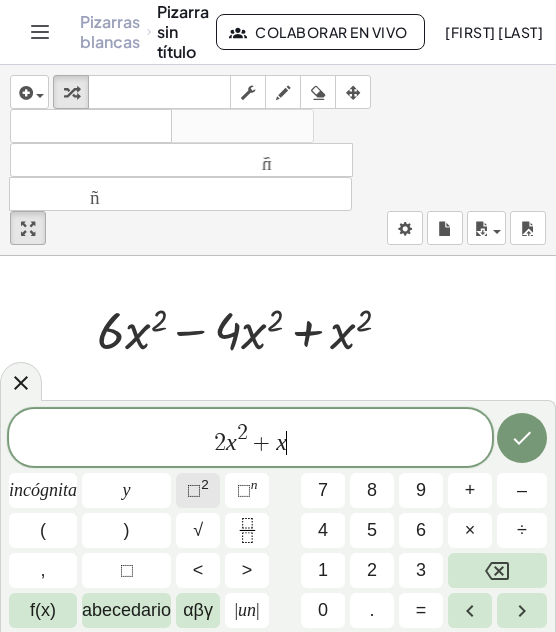 click on "⬚  2" 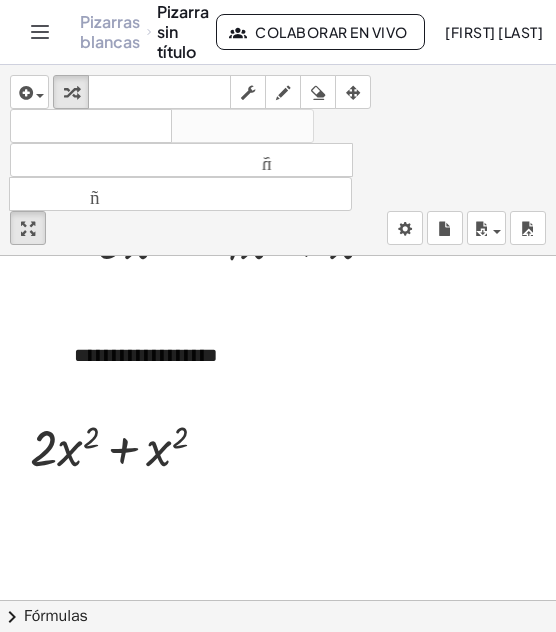 scroll, scrollTop: 91, scrollLeft: 0, axis: vertical 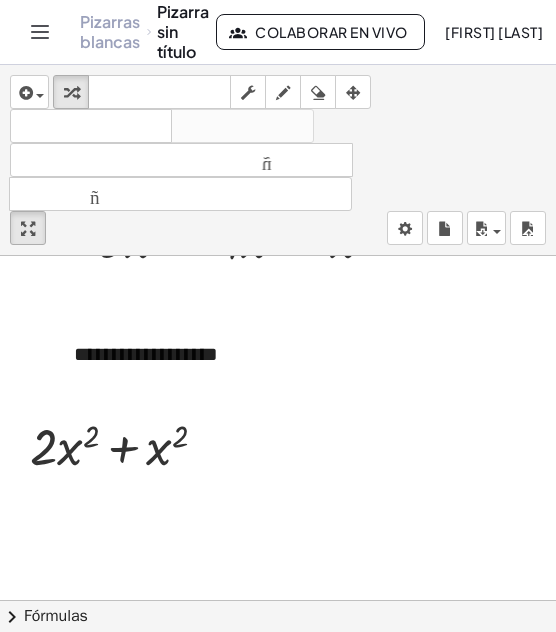 click at bounding box center (278, 571) 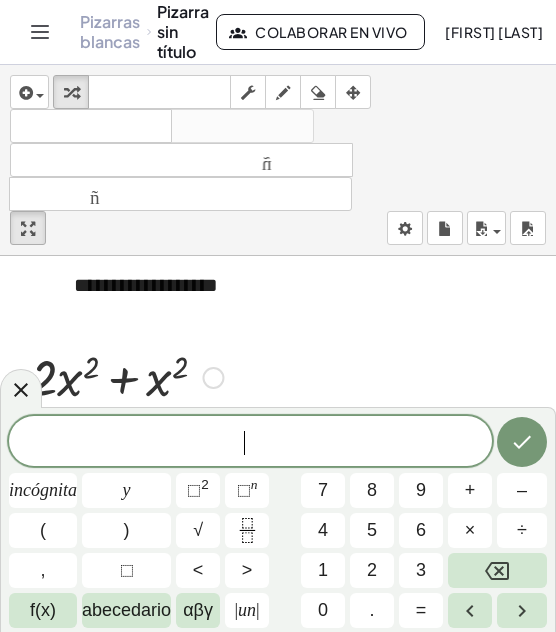scroll, scrollTop: 161, scrollLeft: 0, axis: vertical 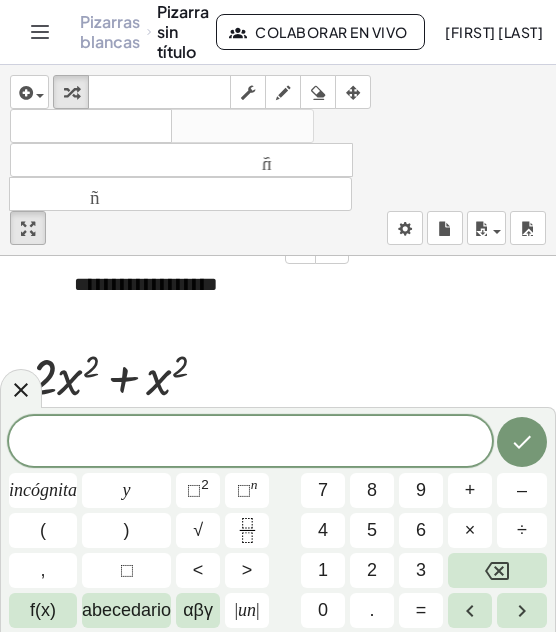 click on "**********" at bounding box center (146, 284) 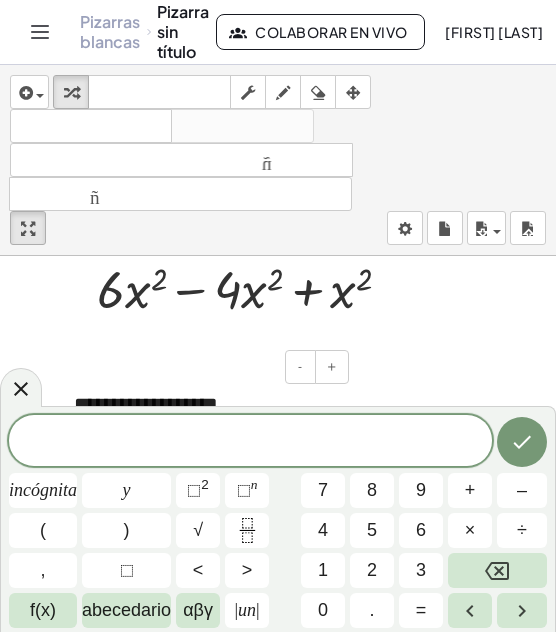 scroll, scrollTop: 40, scrollLeft: 0, axis: vertical 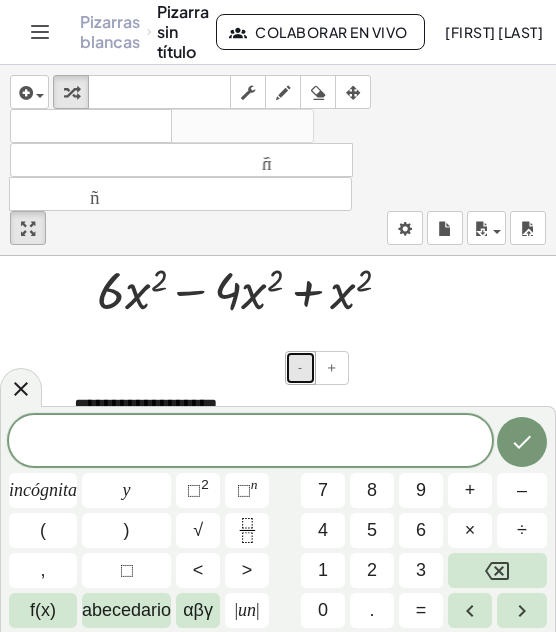 click on "-" at bounding box center [300, 367] 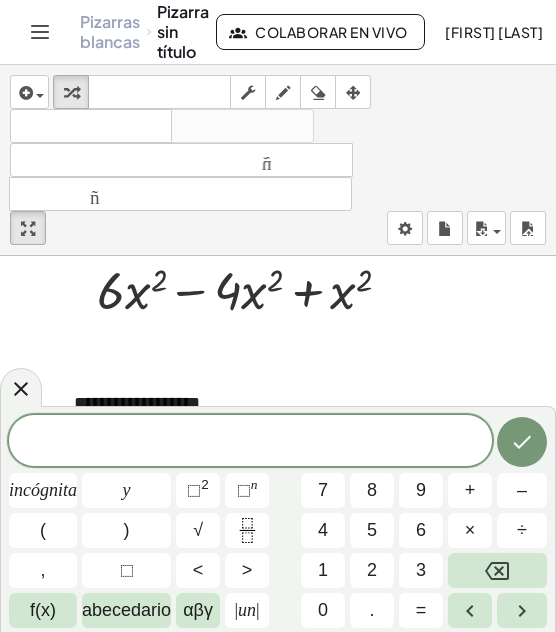 click at bounding box center [278, 622] 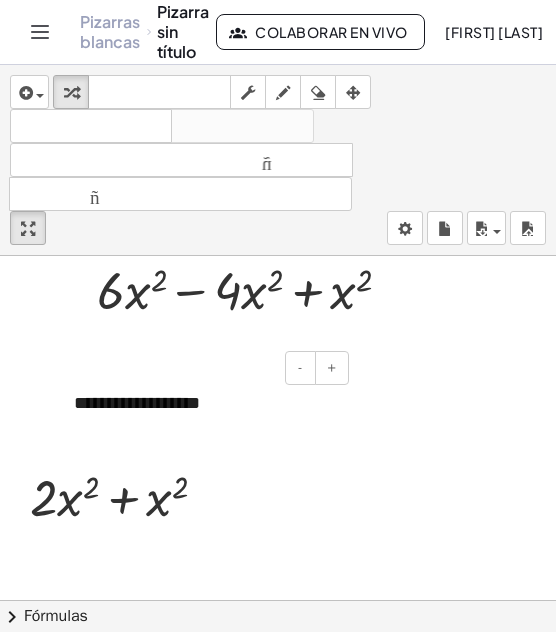 click on "**********" at bounding box center [204, 404] 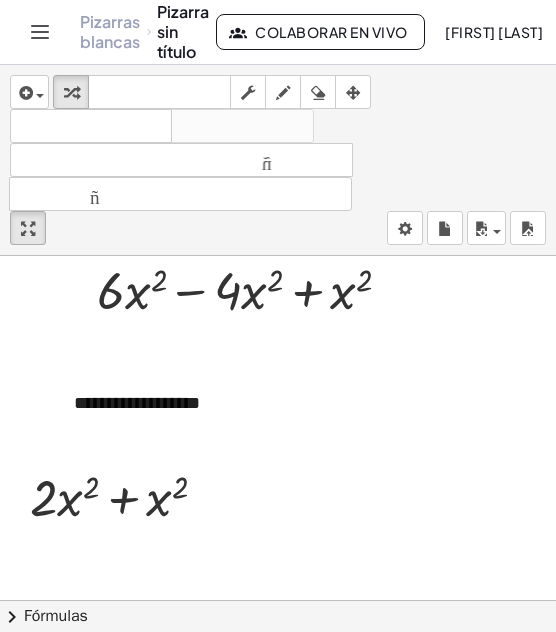 click at bounding box center [278, 622] 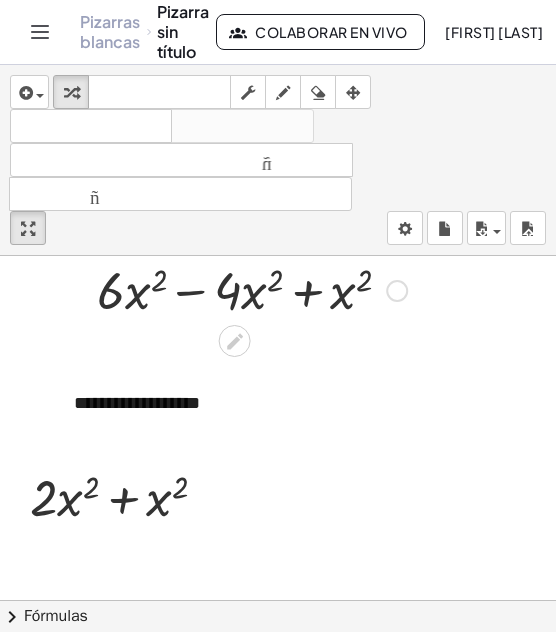click at bounding box center (397, 291) 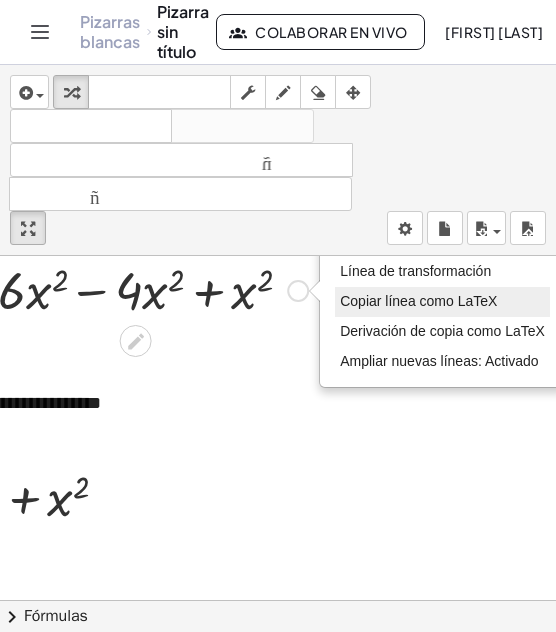 scroll, scrollTop: 40, scrollLeft: 100, axis: both 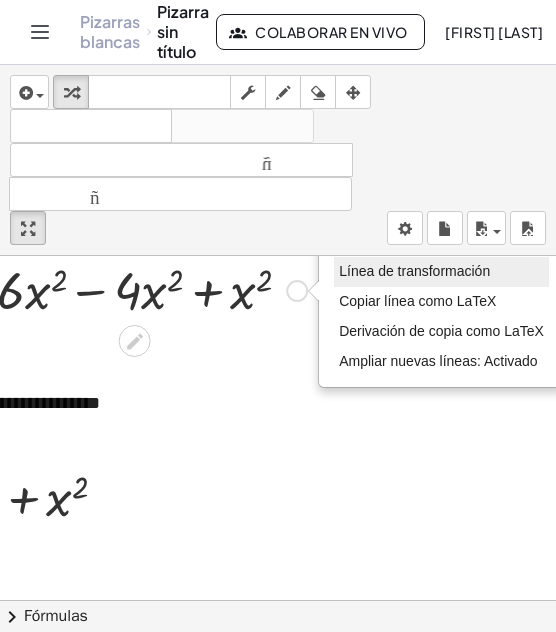 click on "Línea de transformación" at bounding box center [414, 271] 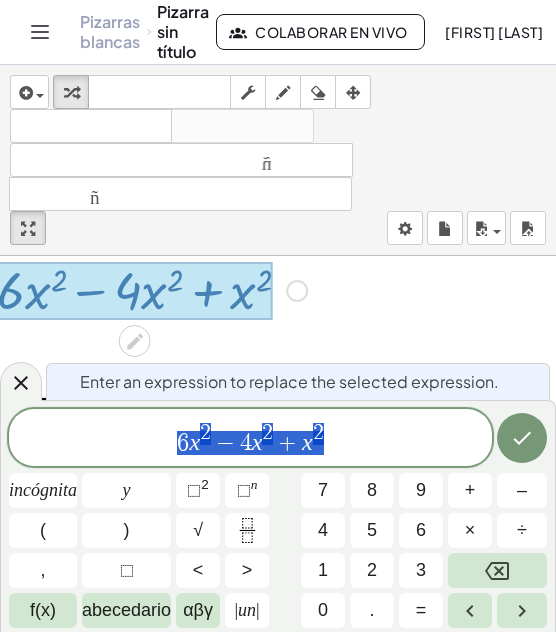 scroll, scrollTop: 40, scrollLeft: 0, axis: vertical 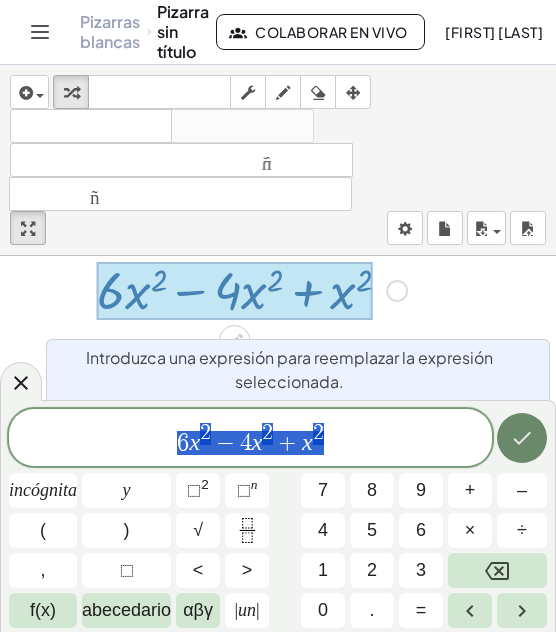 click at bounding box center (522, 438) 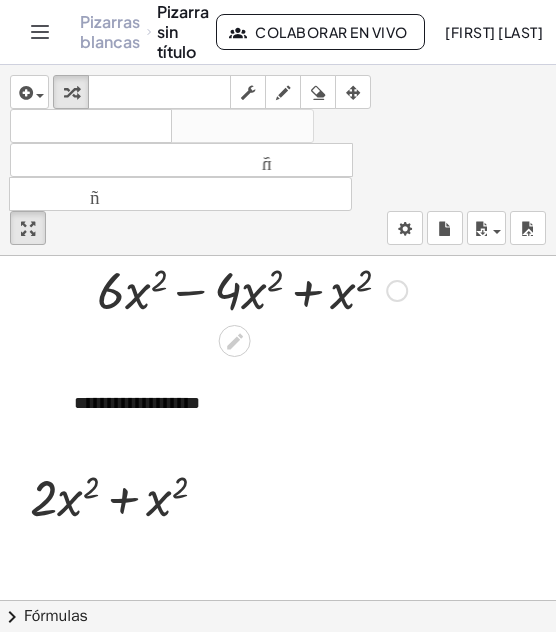 click at bounding box center [397, 291] 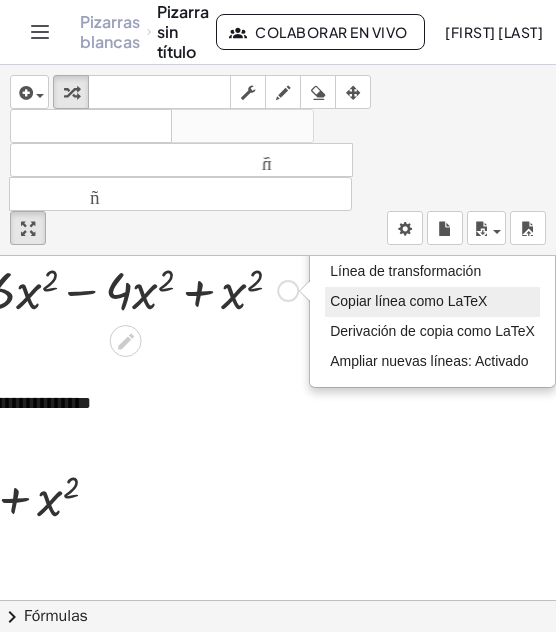 scroll, scrollTop: 40, scrollLeft: 116, axis: both 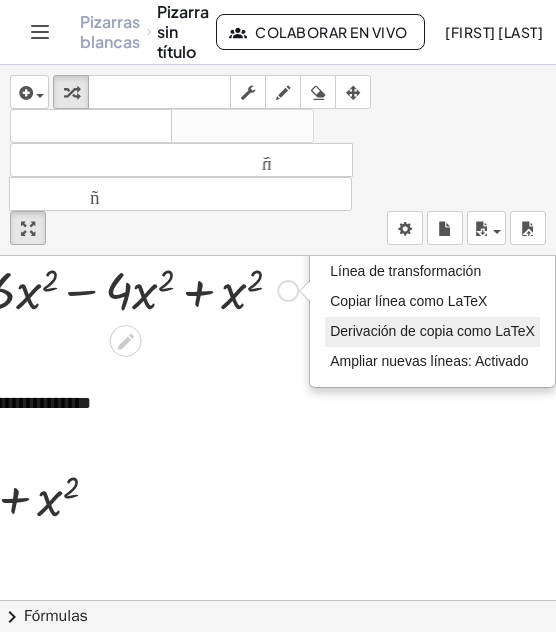 click on "Derivación de copia como LaTeX" at bounding box center (432, 331) 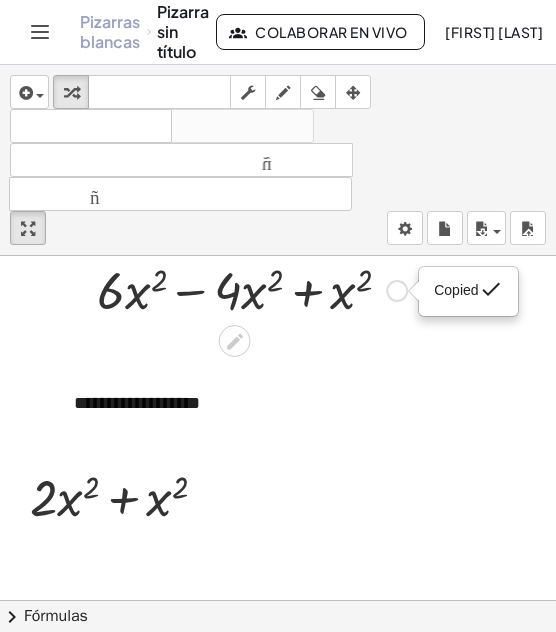 scroll, scrollTop: 40, scrollLeft: 0, axis: vertical 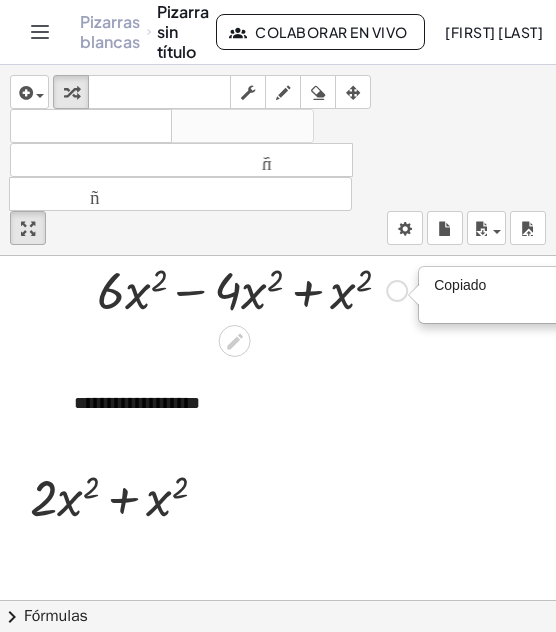 click on "Copiado done" at bounding box center [397, 291] 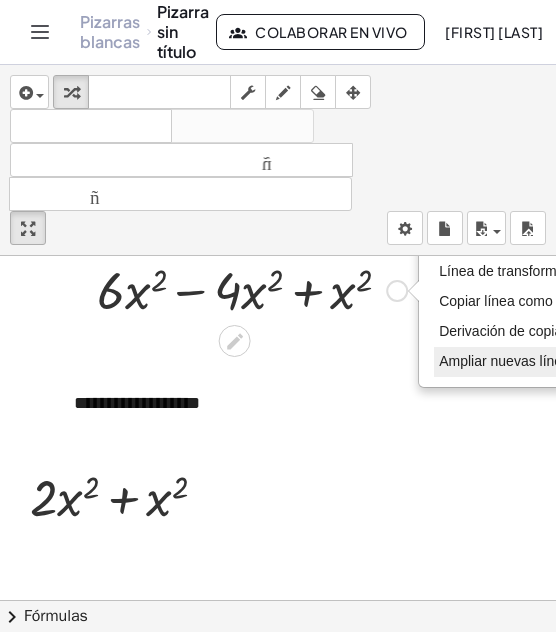 click on "Ampliar nuevas líneas: Activado" at bounding box center [538, 361] 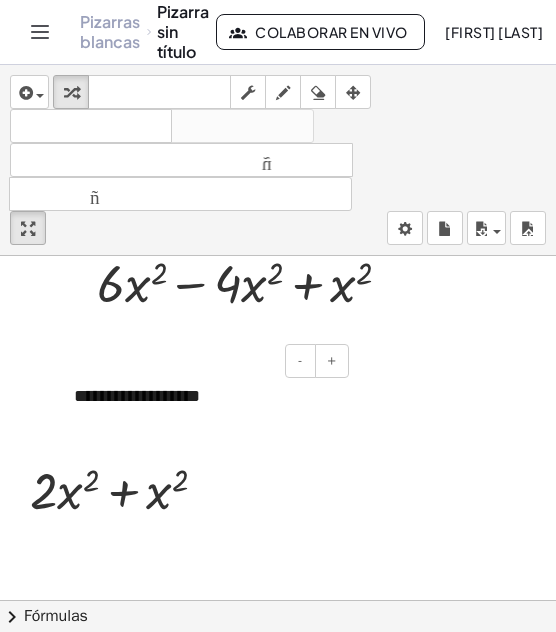 scroll, scrollTop: 48, scrollLeft: 0, axis: vertical 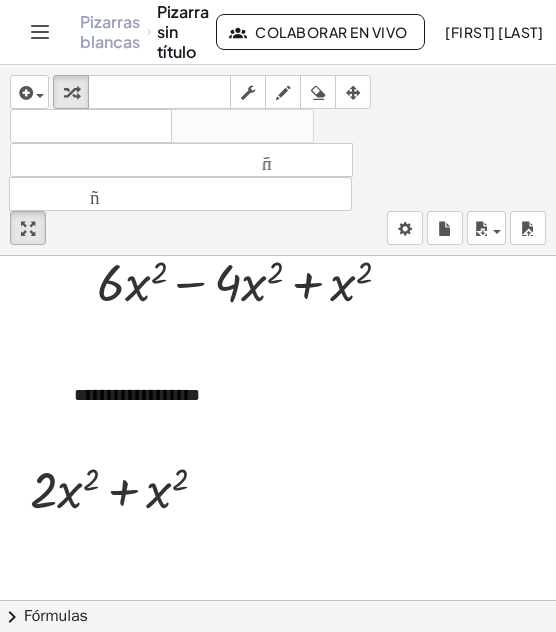 click at bounding box center [278, 614] 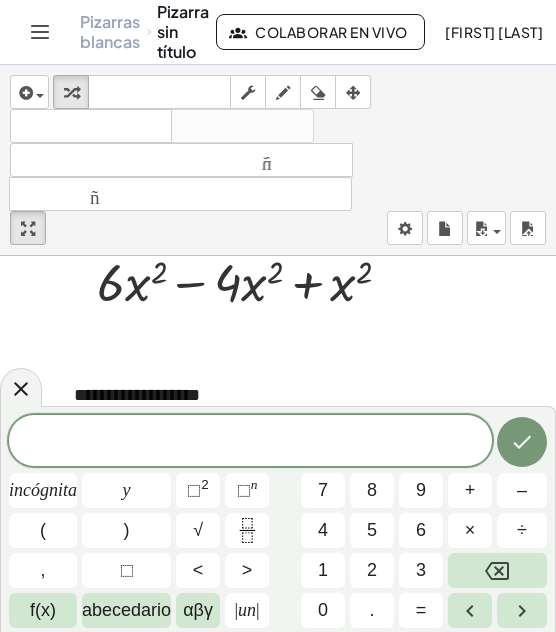 click at bounding box center [252, 281] 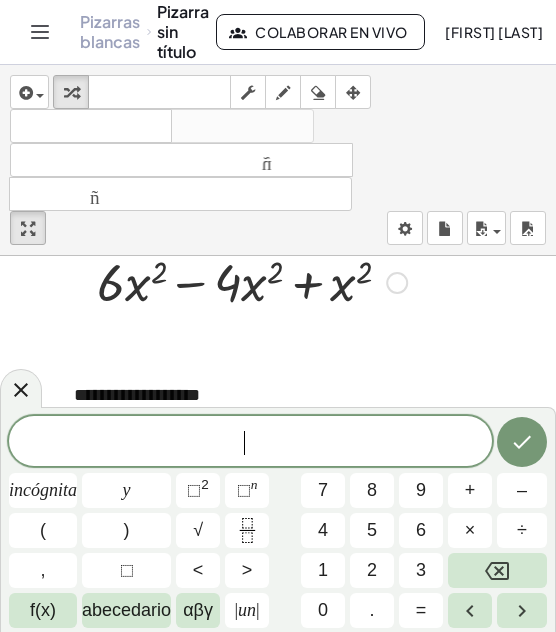 click on "Arreglar un error Línea de transformación Copiar línea como LaTeX Derivación de copia como LaTeX Ampliar nuevas líneas: Activado" at bounding box center (397, 283) 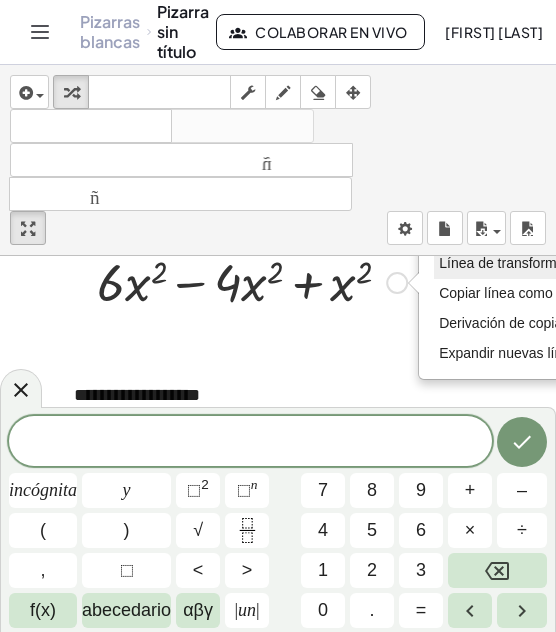 click on "Línea de transformación" at bounding box center [514, 263] 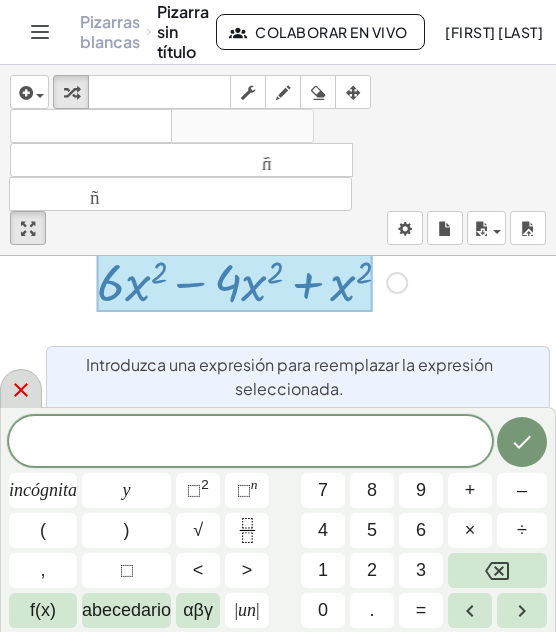 click at bounding box center [21, 388] 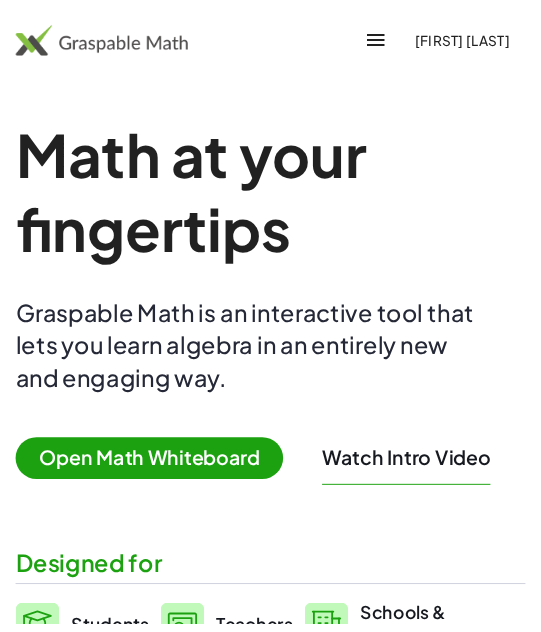 scroll, scrollTop: 241, scrollLeft: 0, axis: vertical 